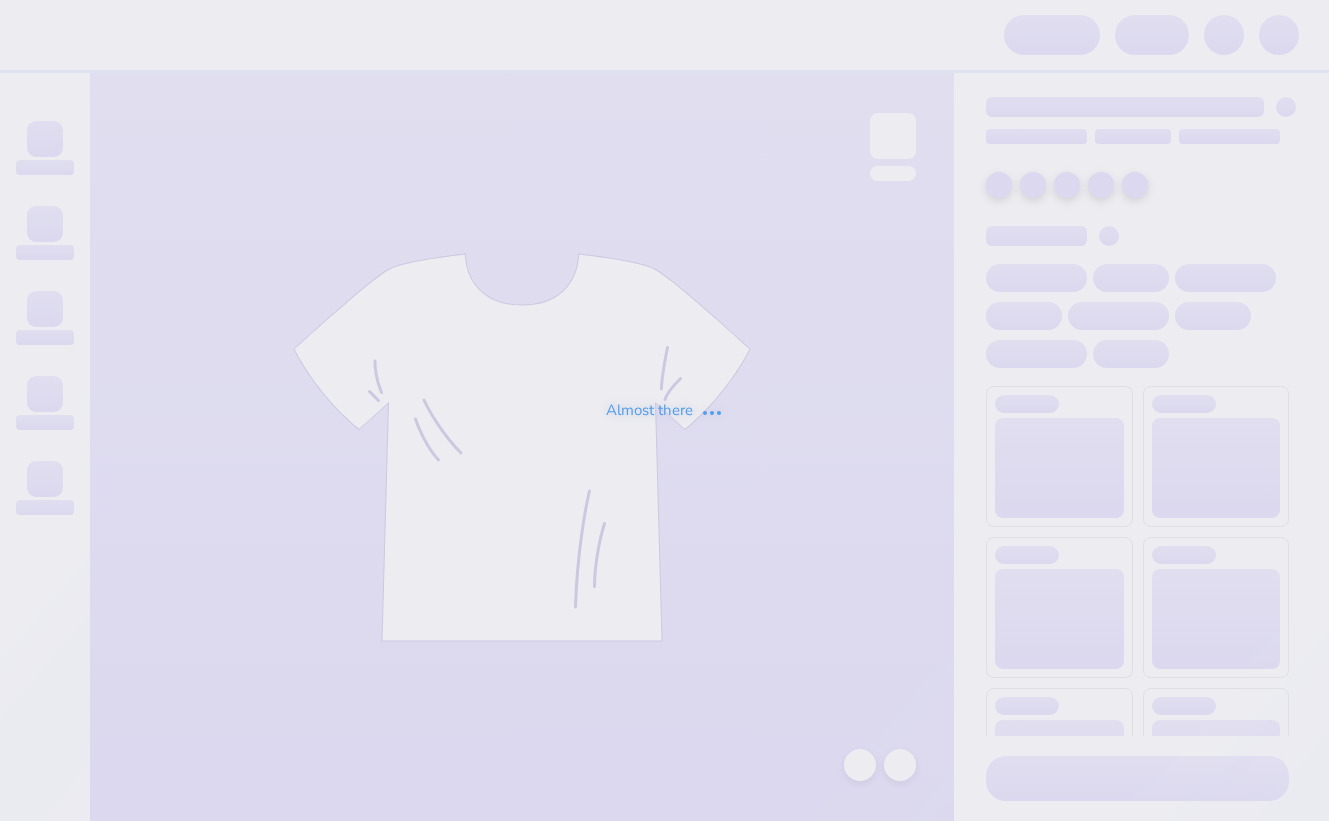 scroll, scrollTop: 0, scrollLeft: 0, axis: both 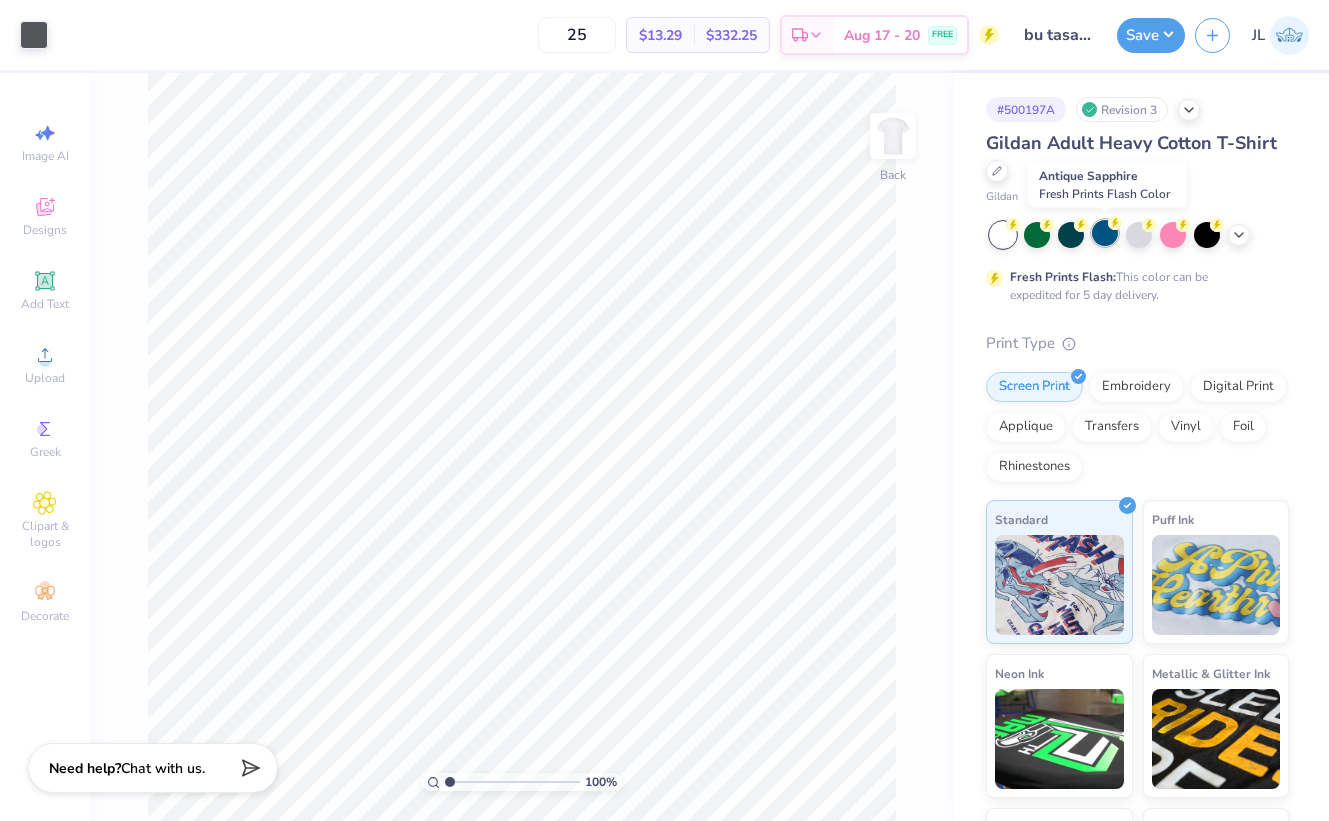 click at bounding box center (1105, 233) 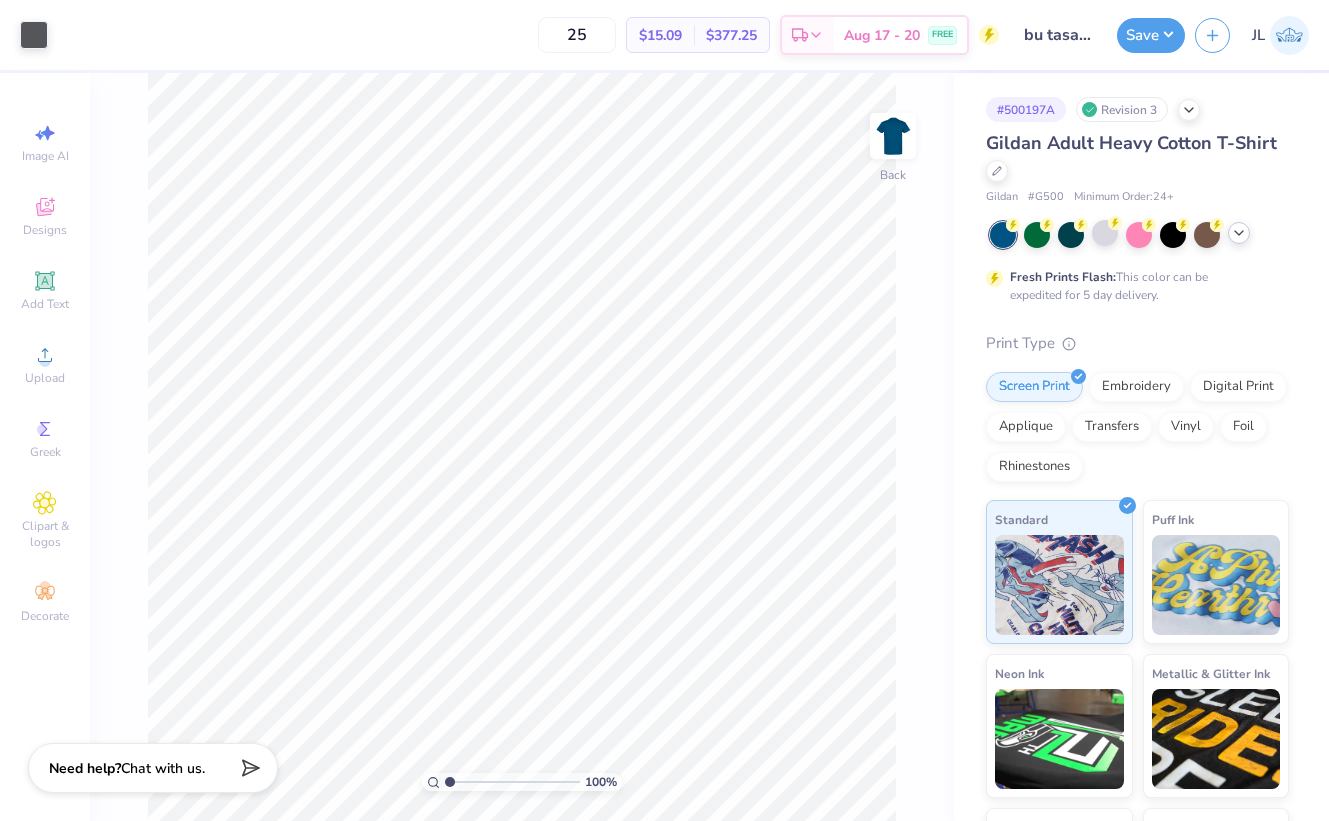 click 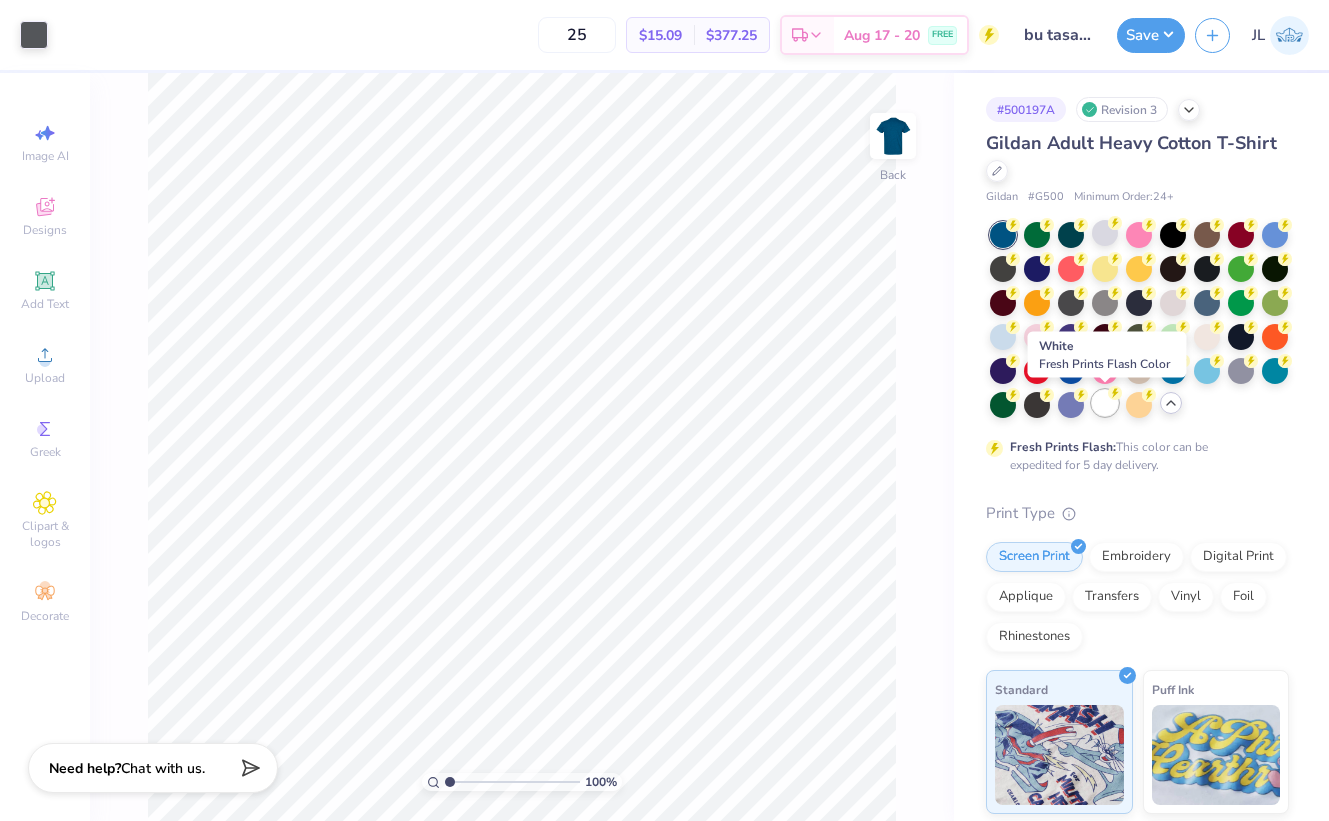 click at bounding box center (1105, 403) 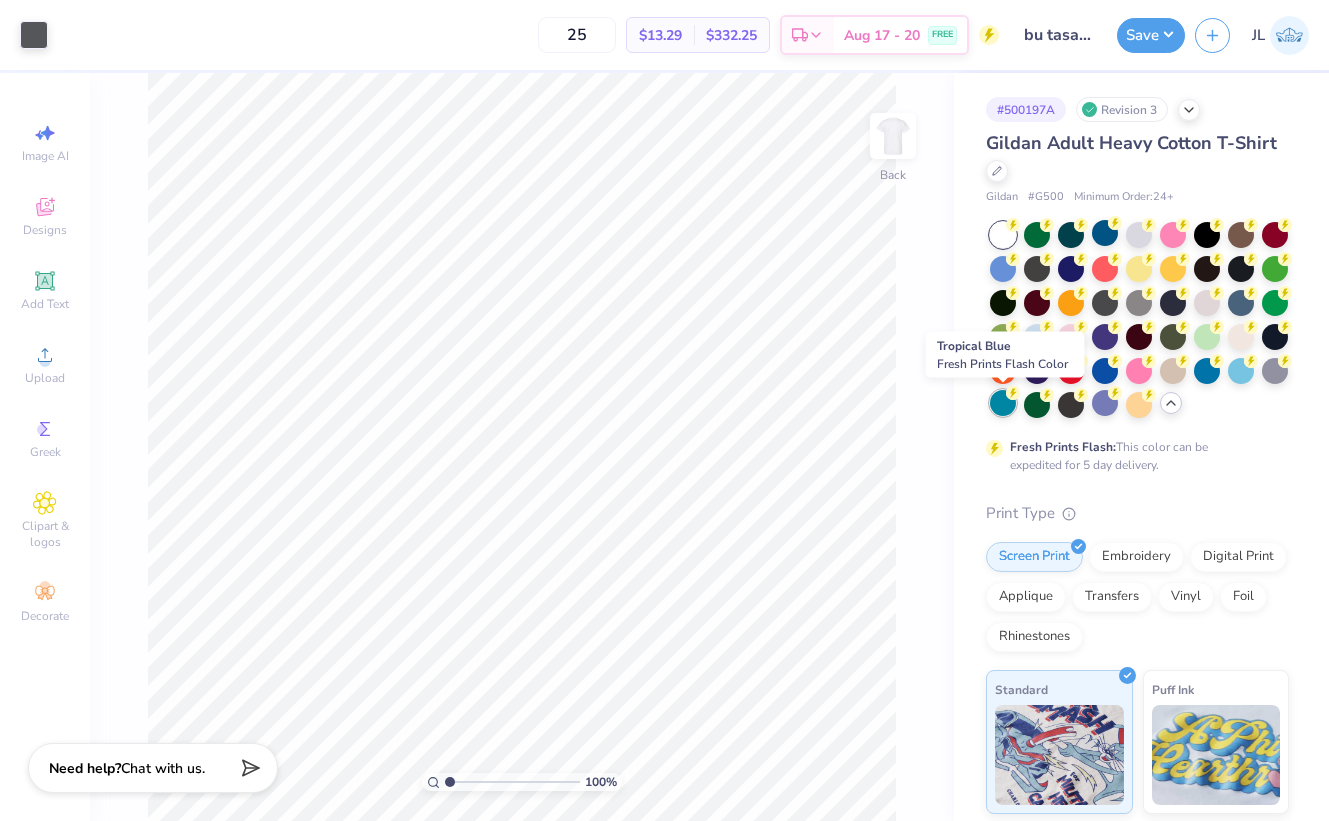 click at bounding box center (1003, 403) 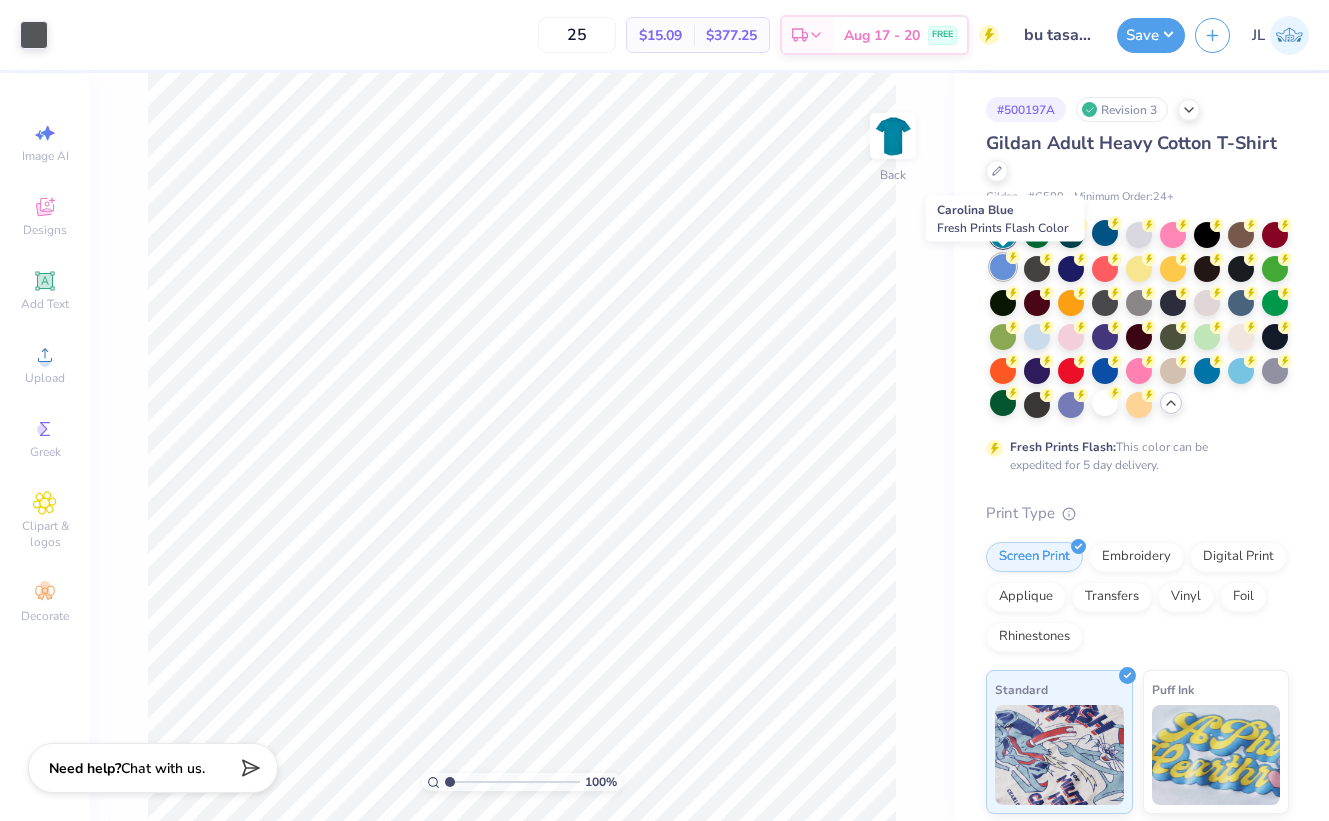 click at bounding box center [1003, 267] 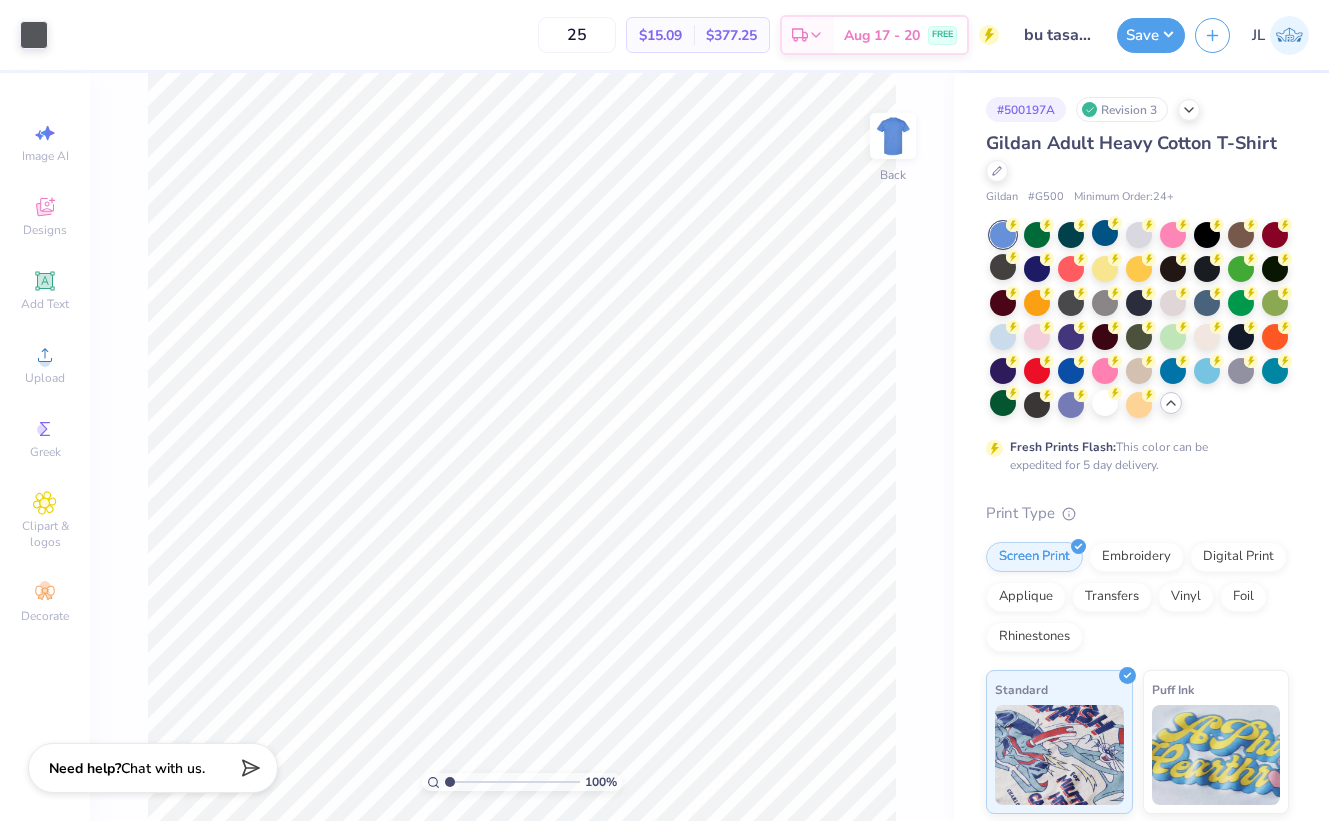 click at bounding box center [1003, 235] 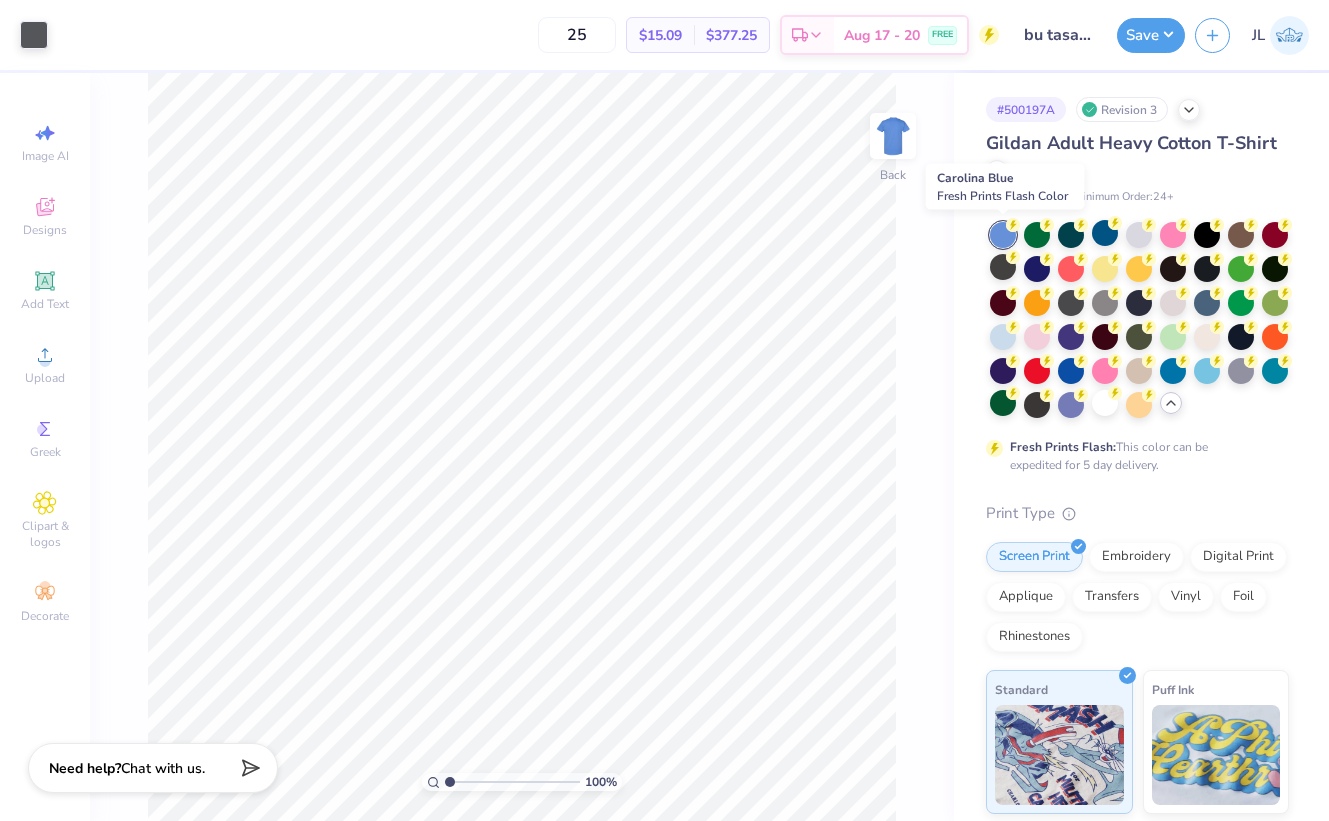 click 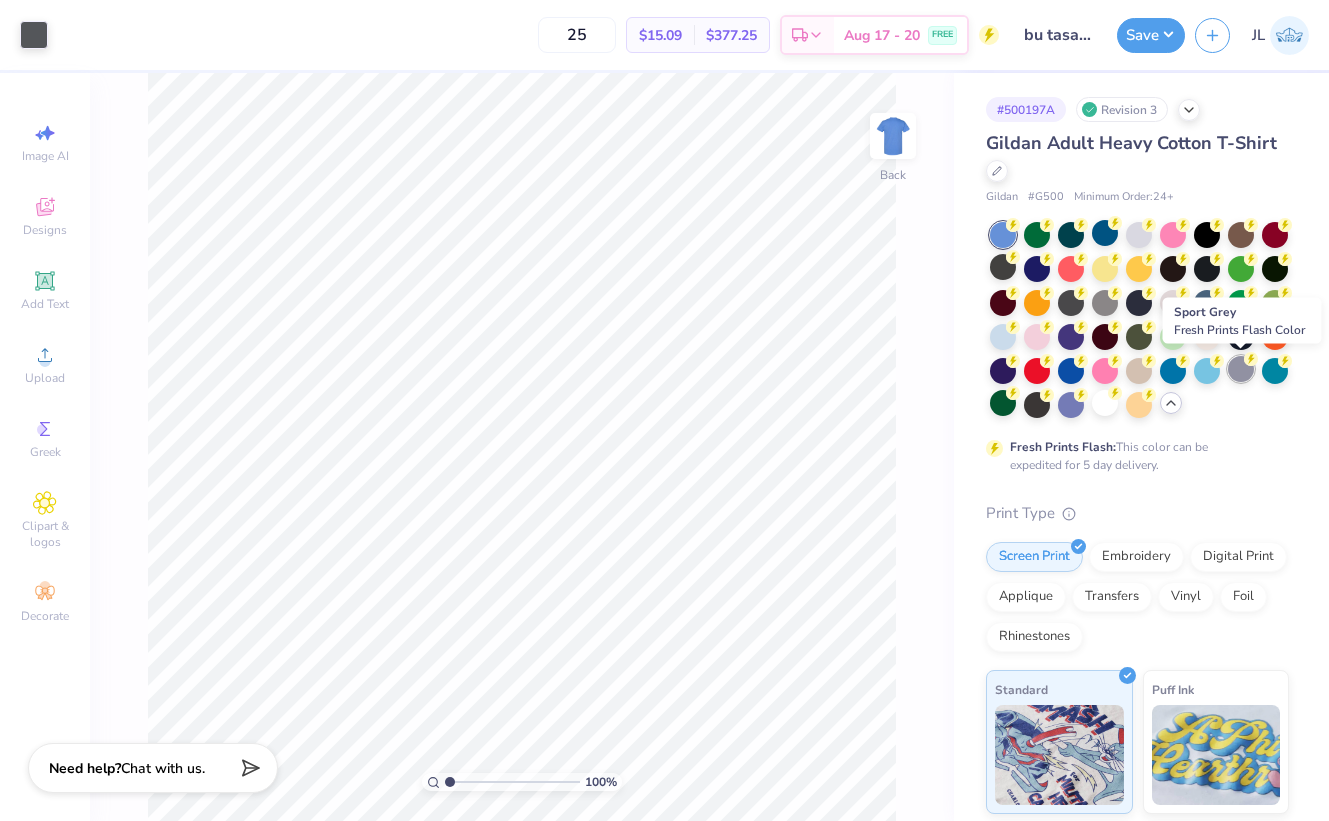 click at bounding box center [1241, 369] 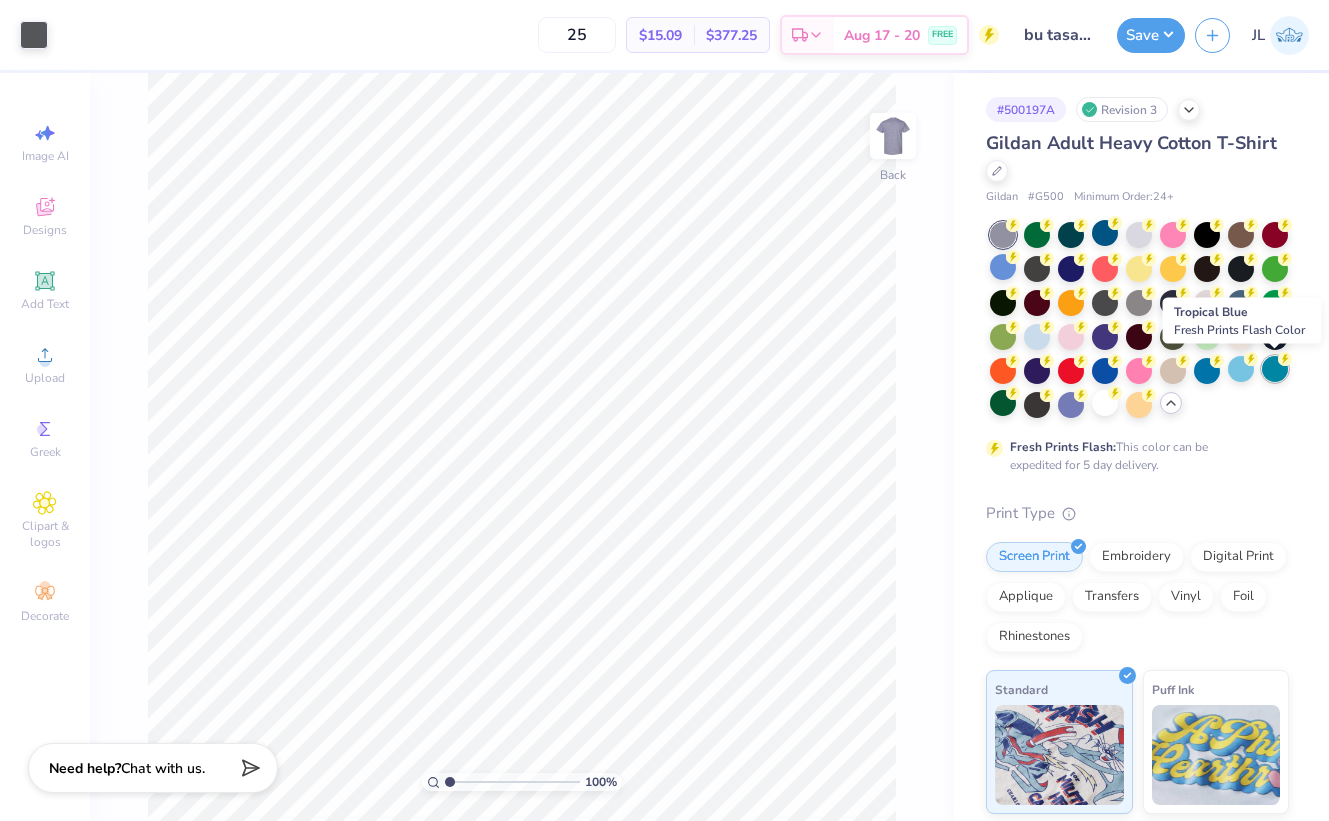 click at bounding box center [1275, 369] 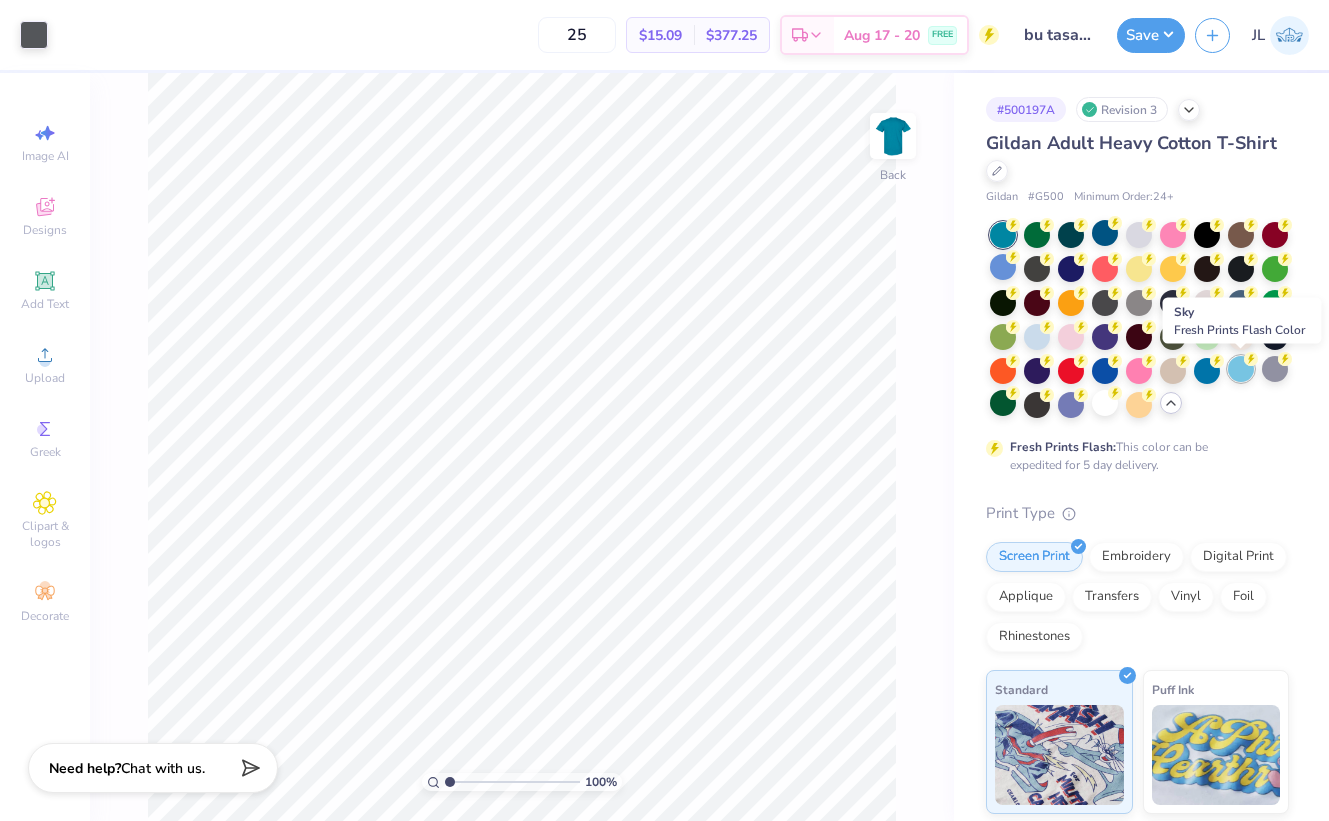 click at bounding box center (1241, 369) 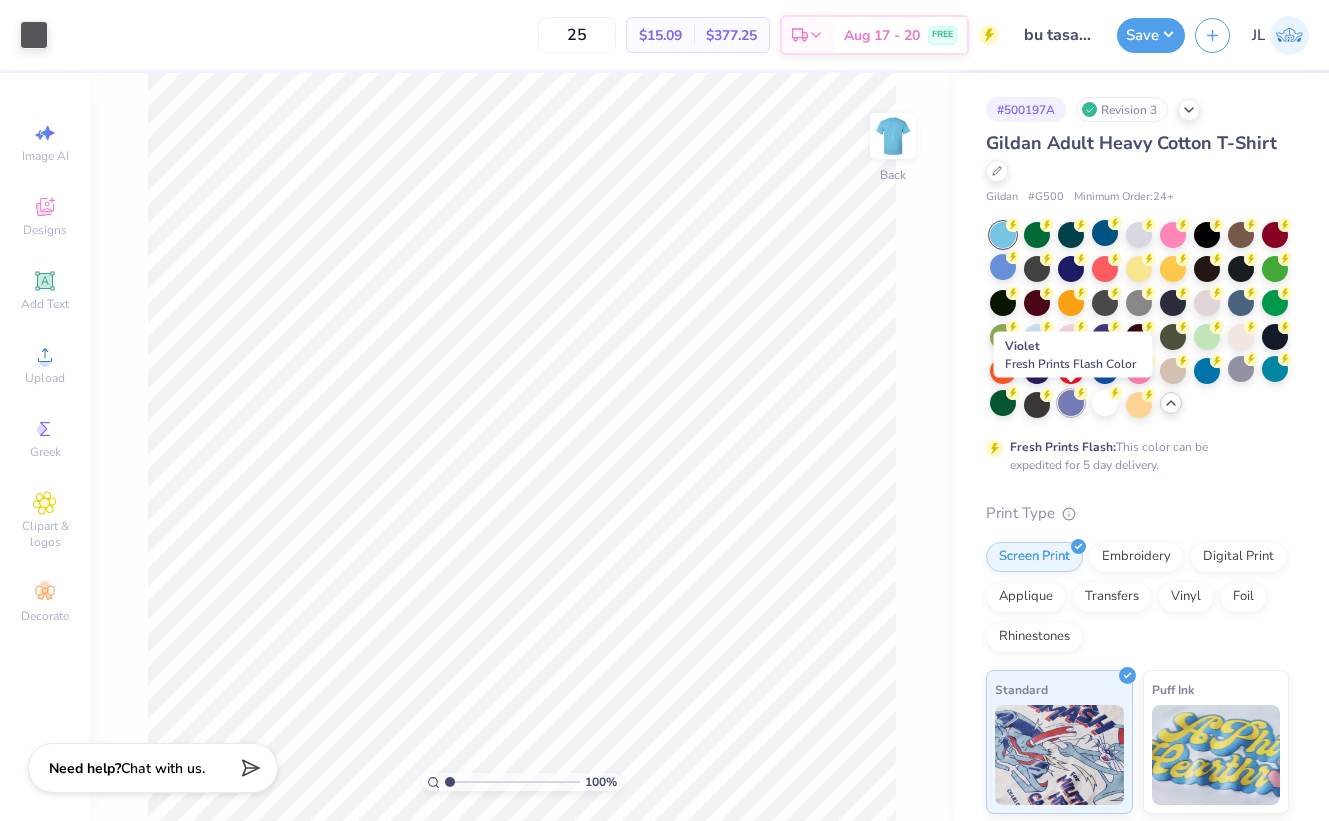 click at bounding box center [1071, 403] 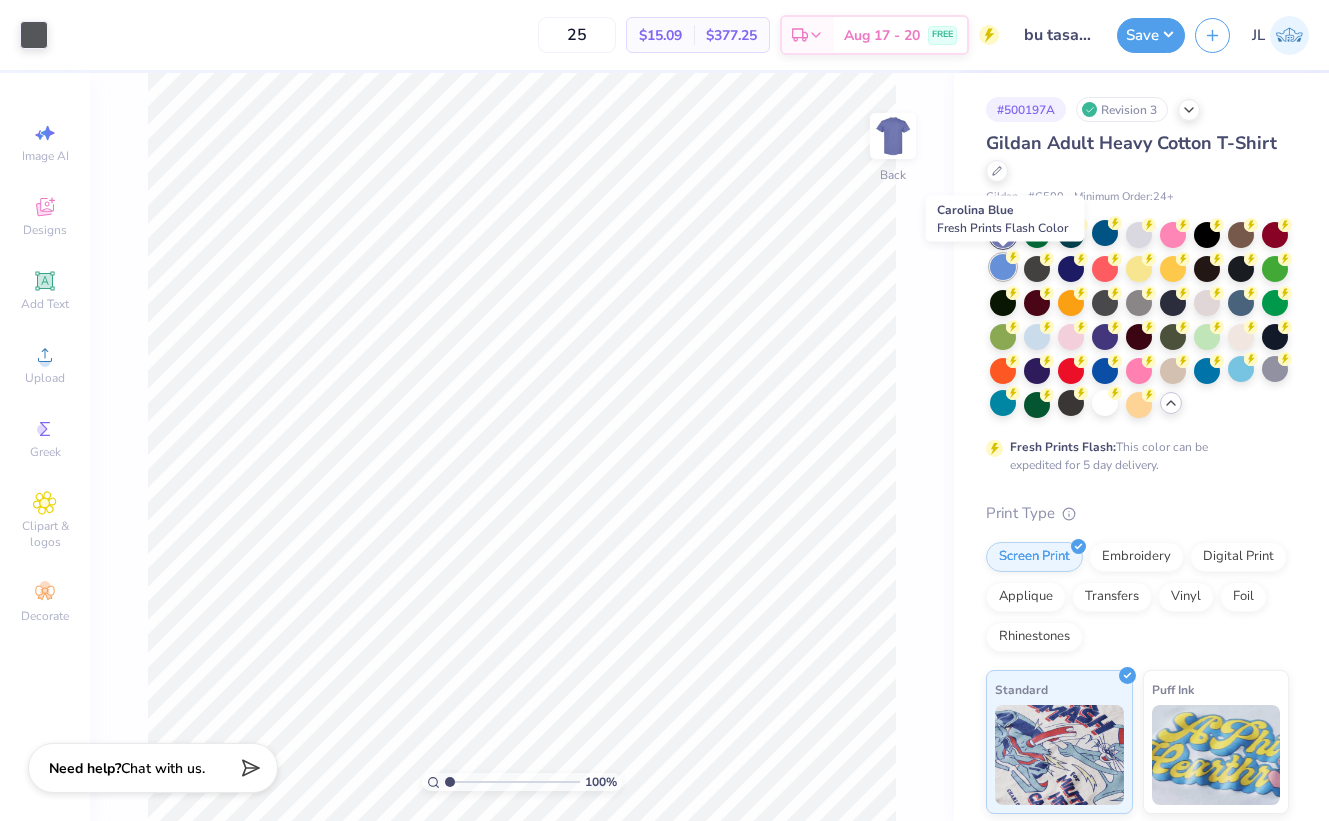 click at bounding box center [1003, 267] 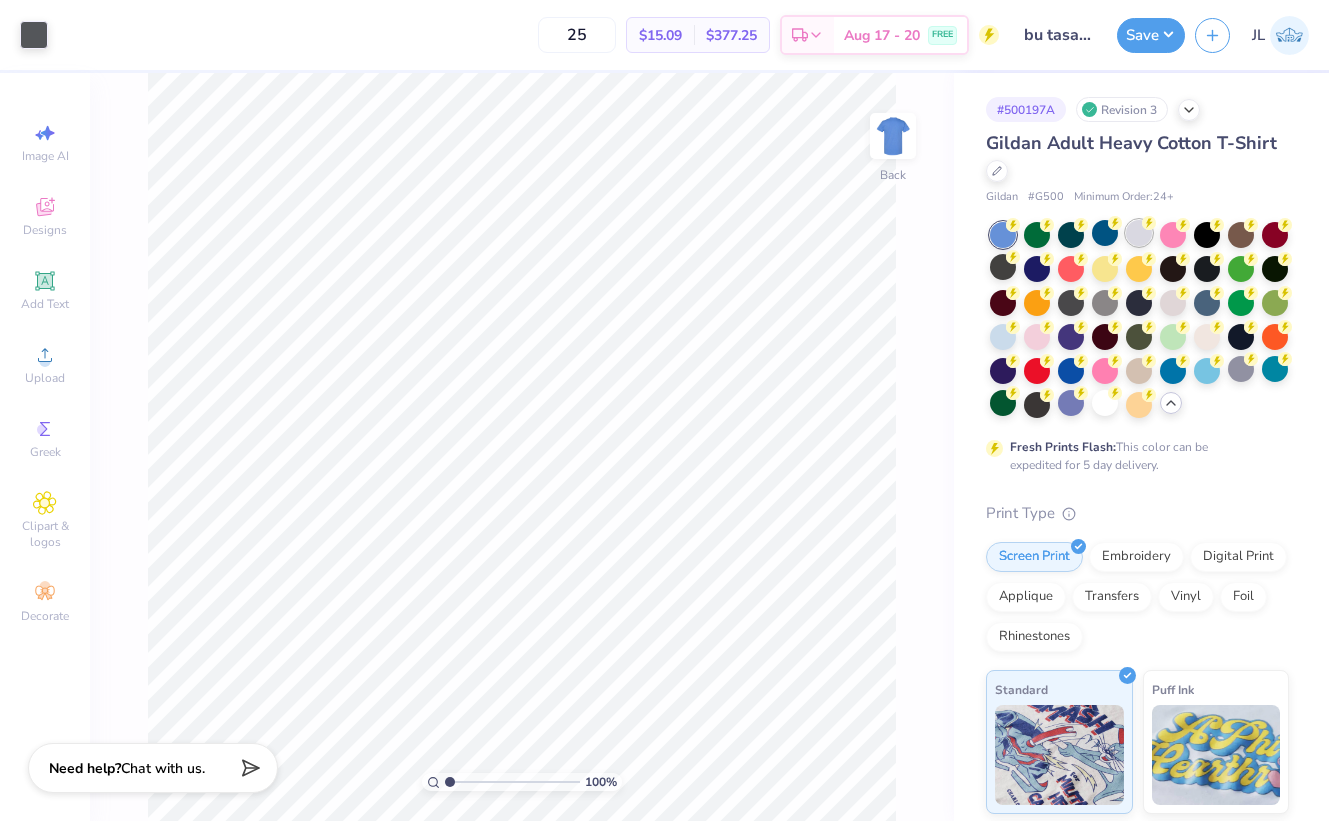 click at bounding box center [1139, 233] 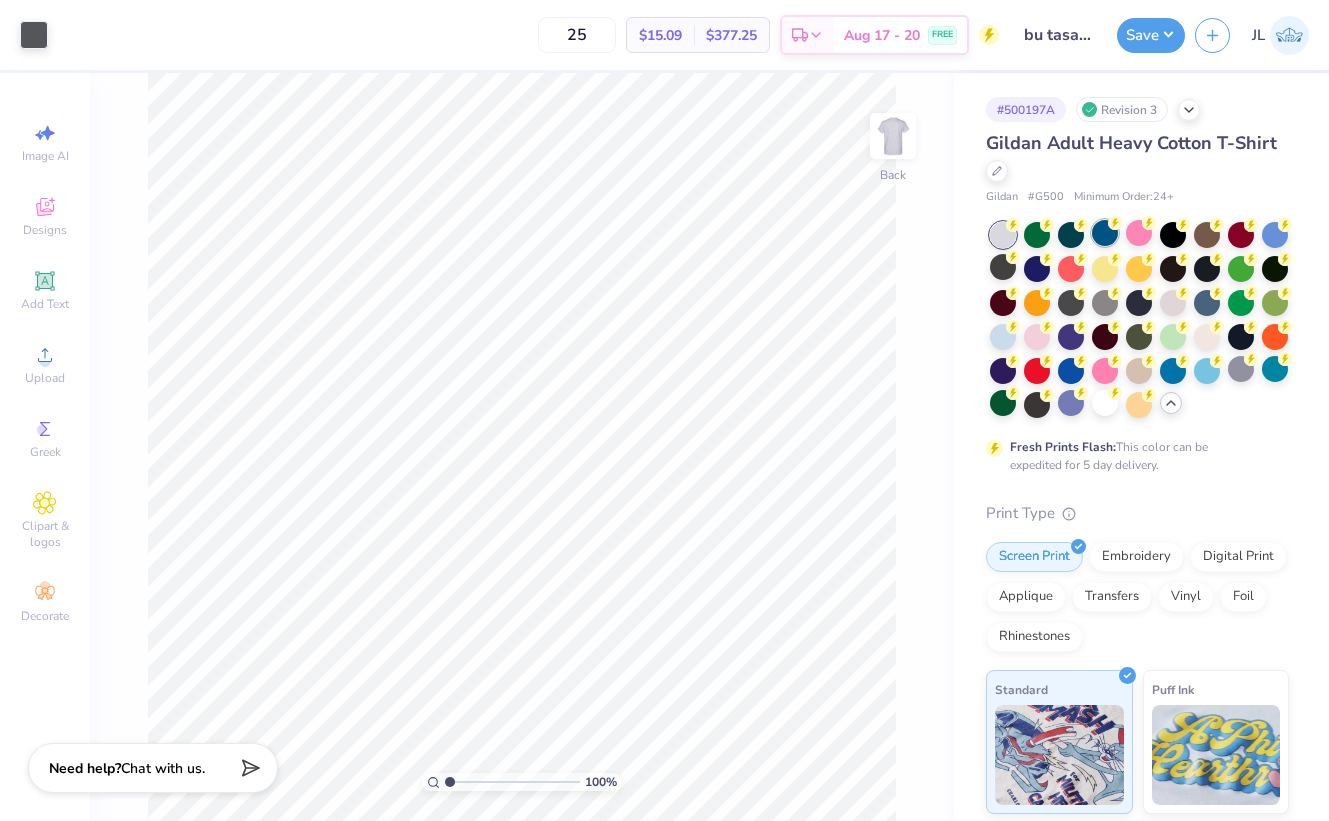 click at bounding box center (1105, 233) 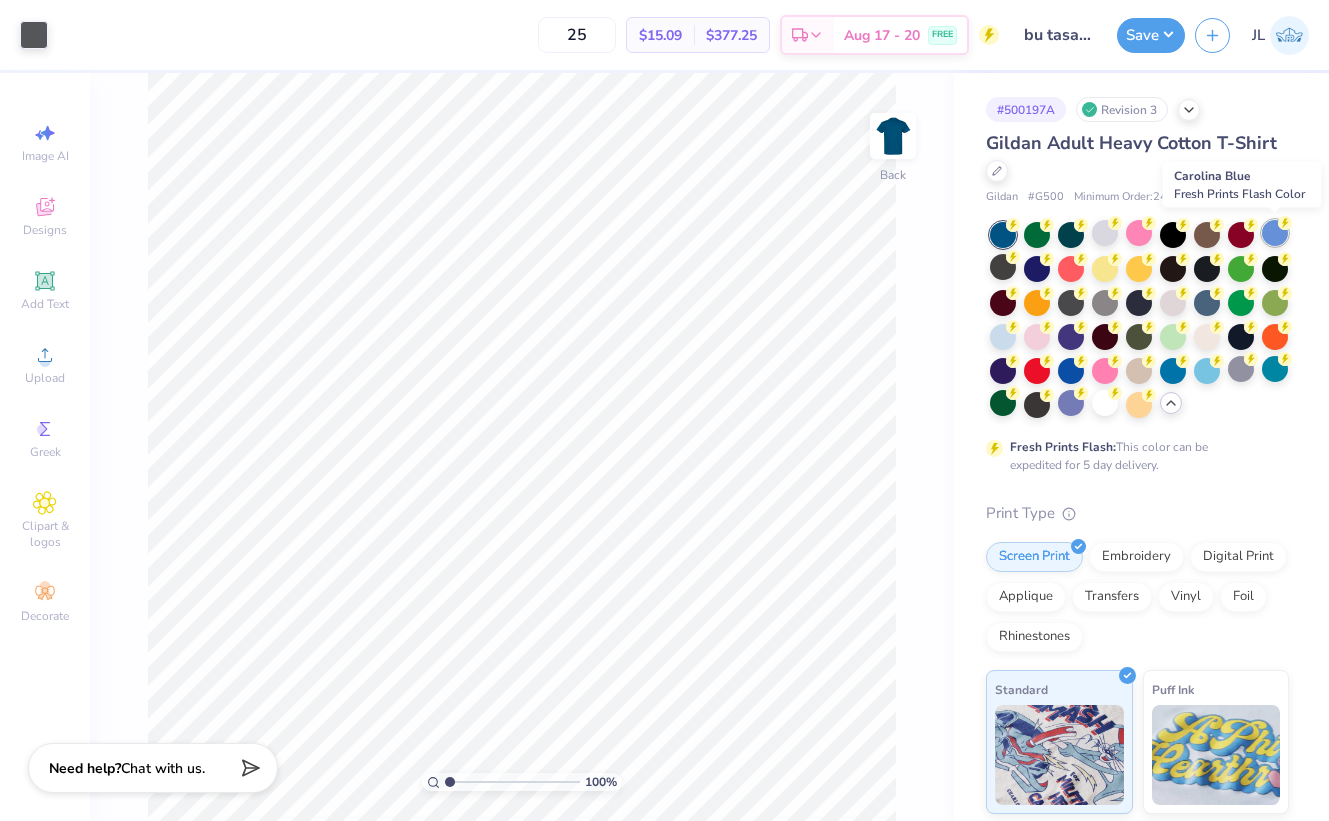 click at bounding box center [1275, 233] 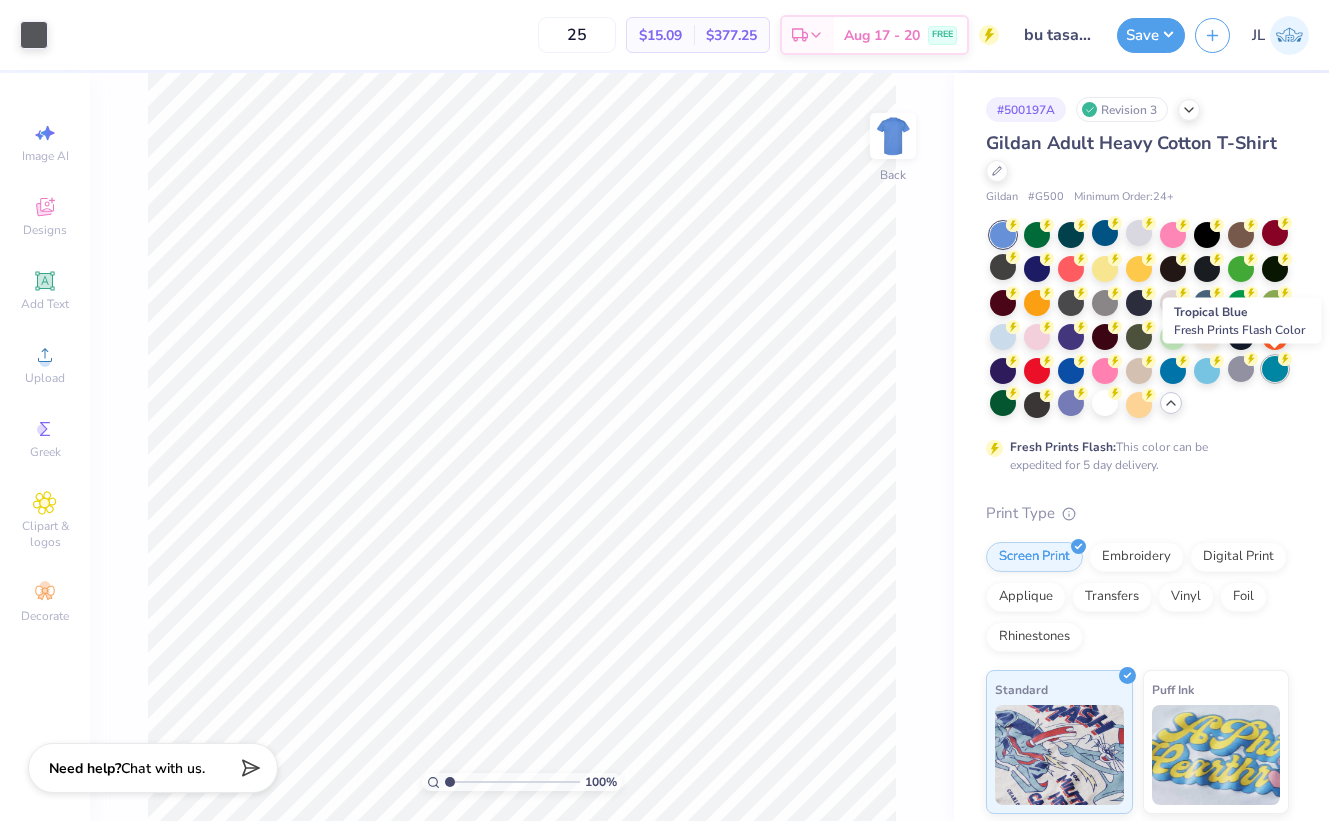 click at bounding box center [1275, 369] 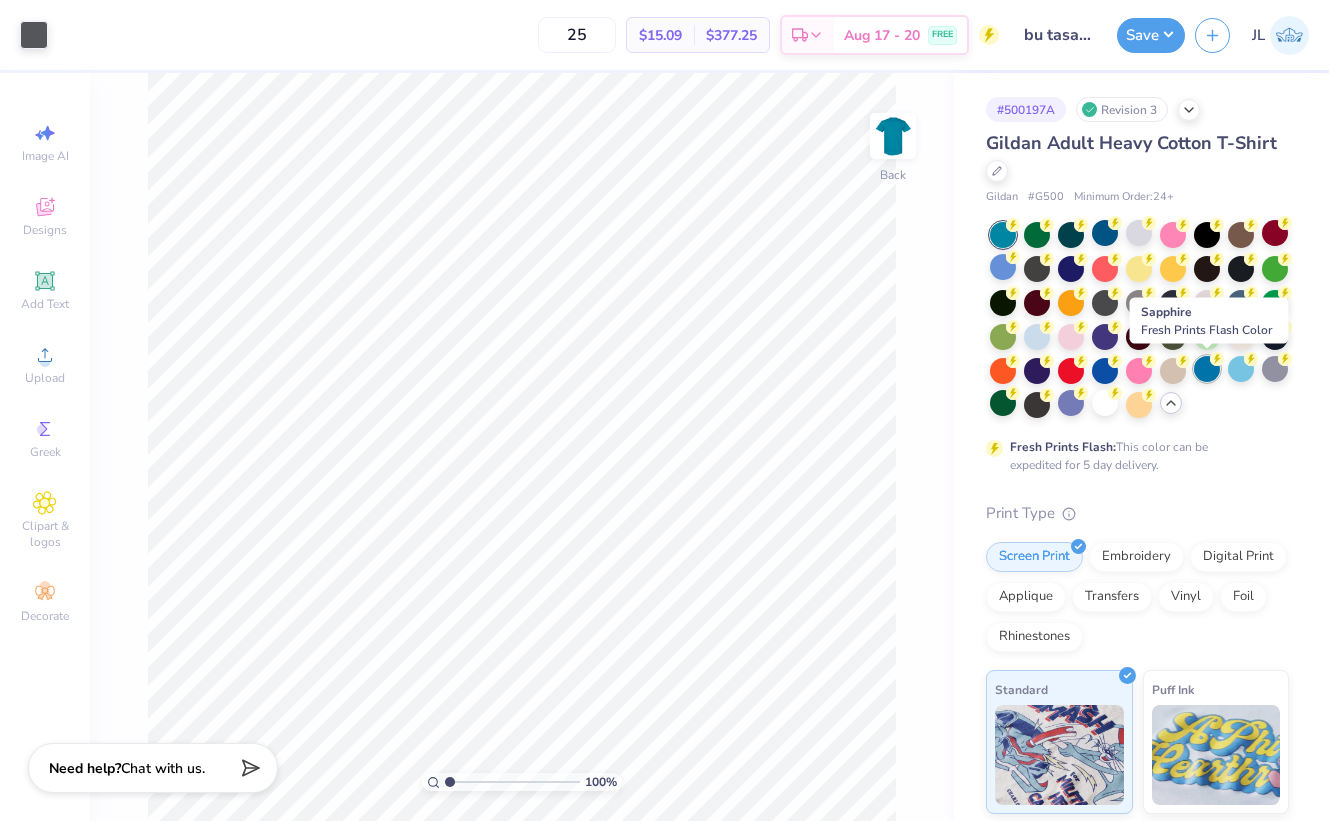 click at bounding box center (1207, 369) 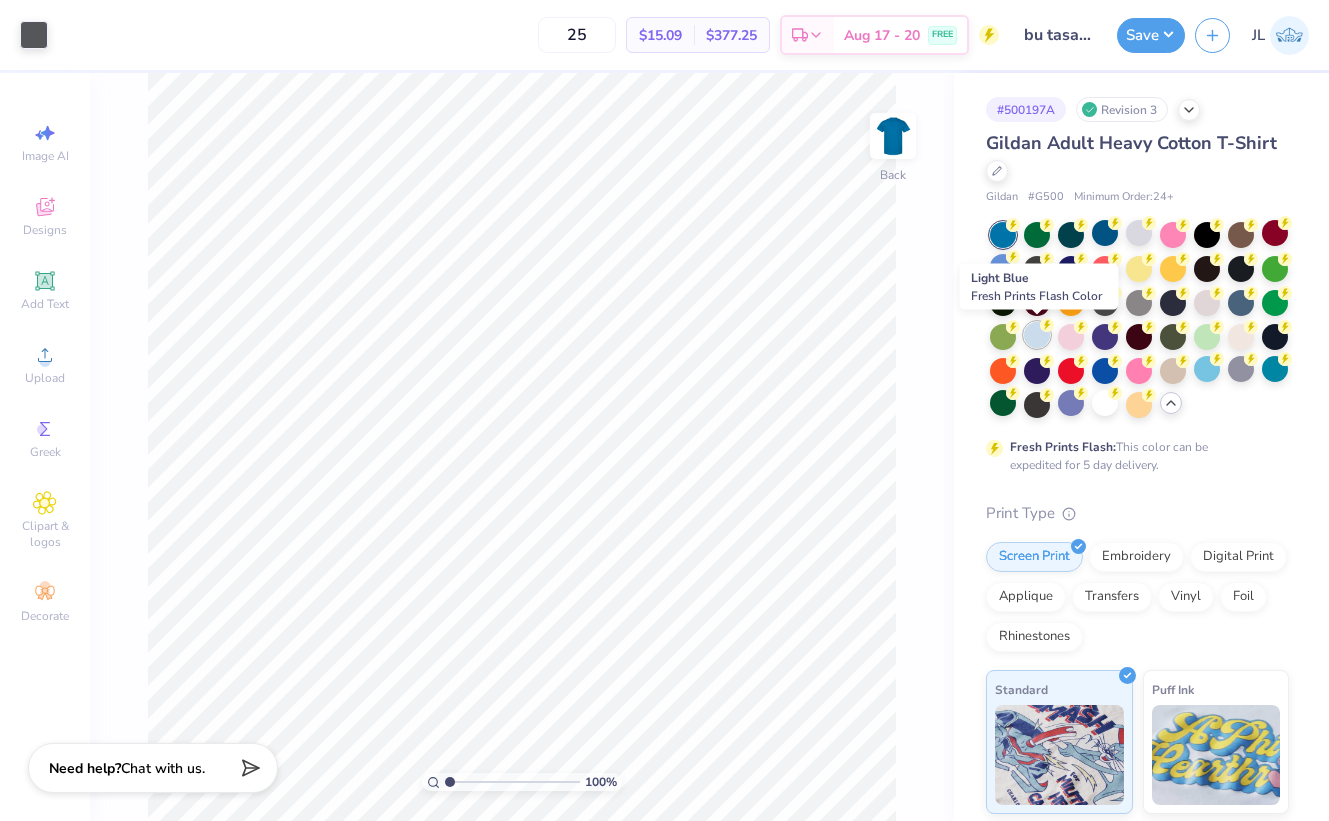 click at bounding box center [1037, 335] 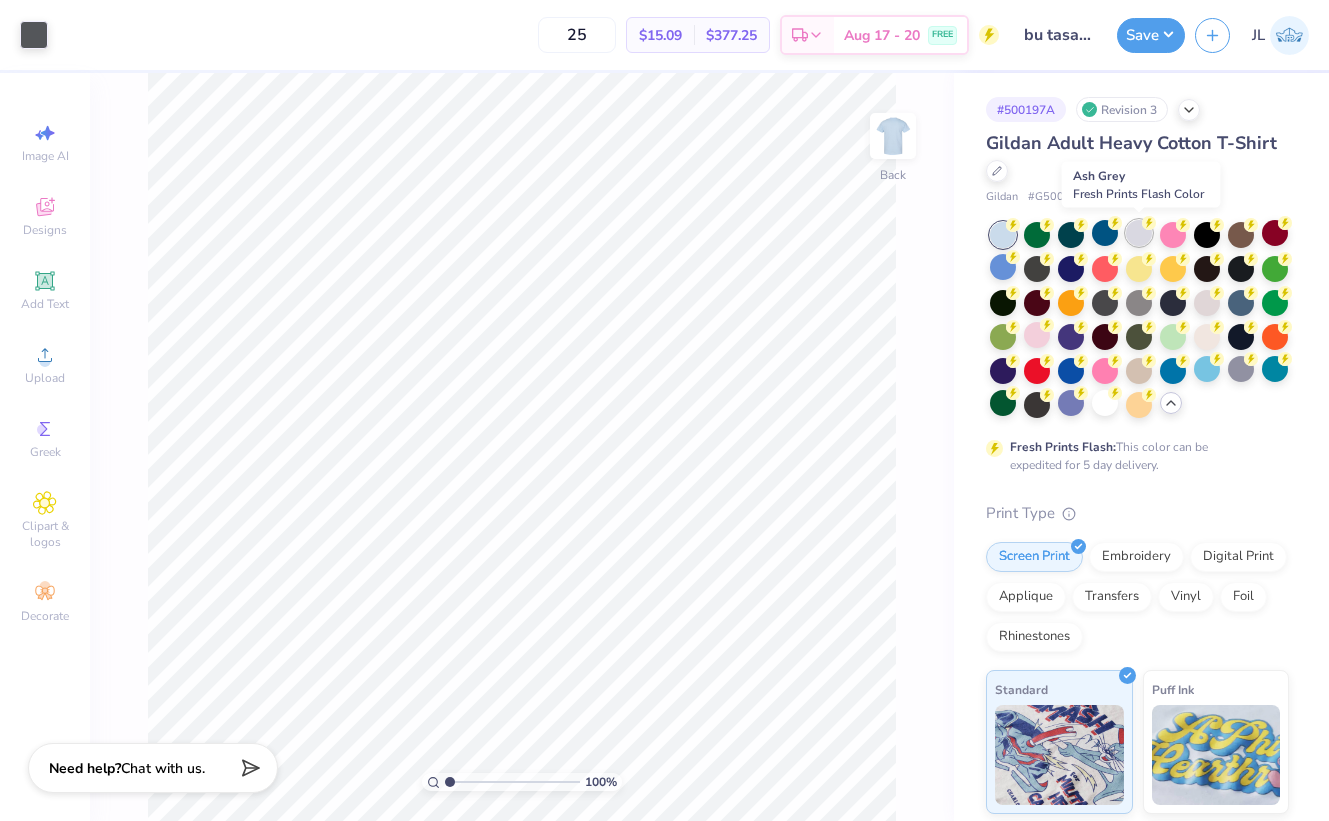 click at bounding box center [1139, 233] 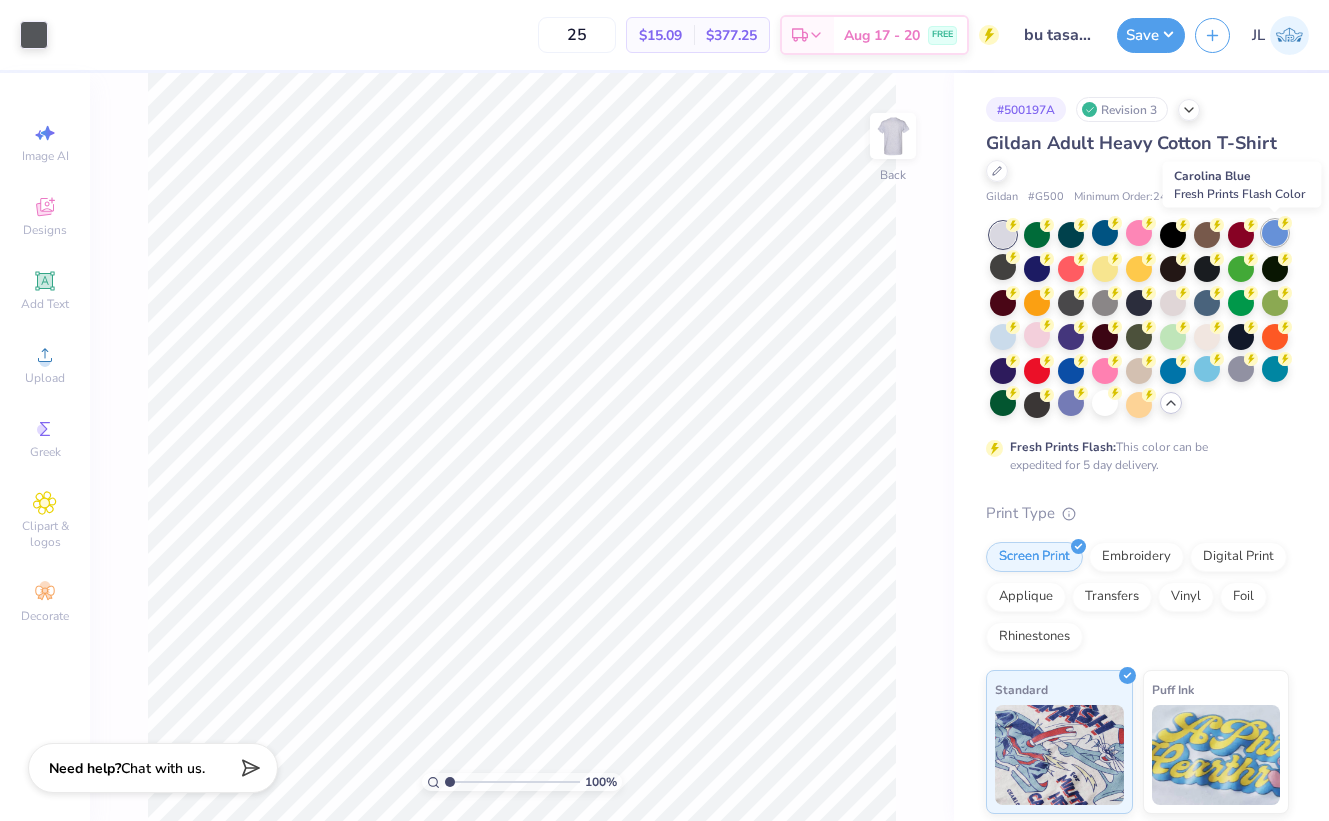 click at bounding box center (1275, 233) 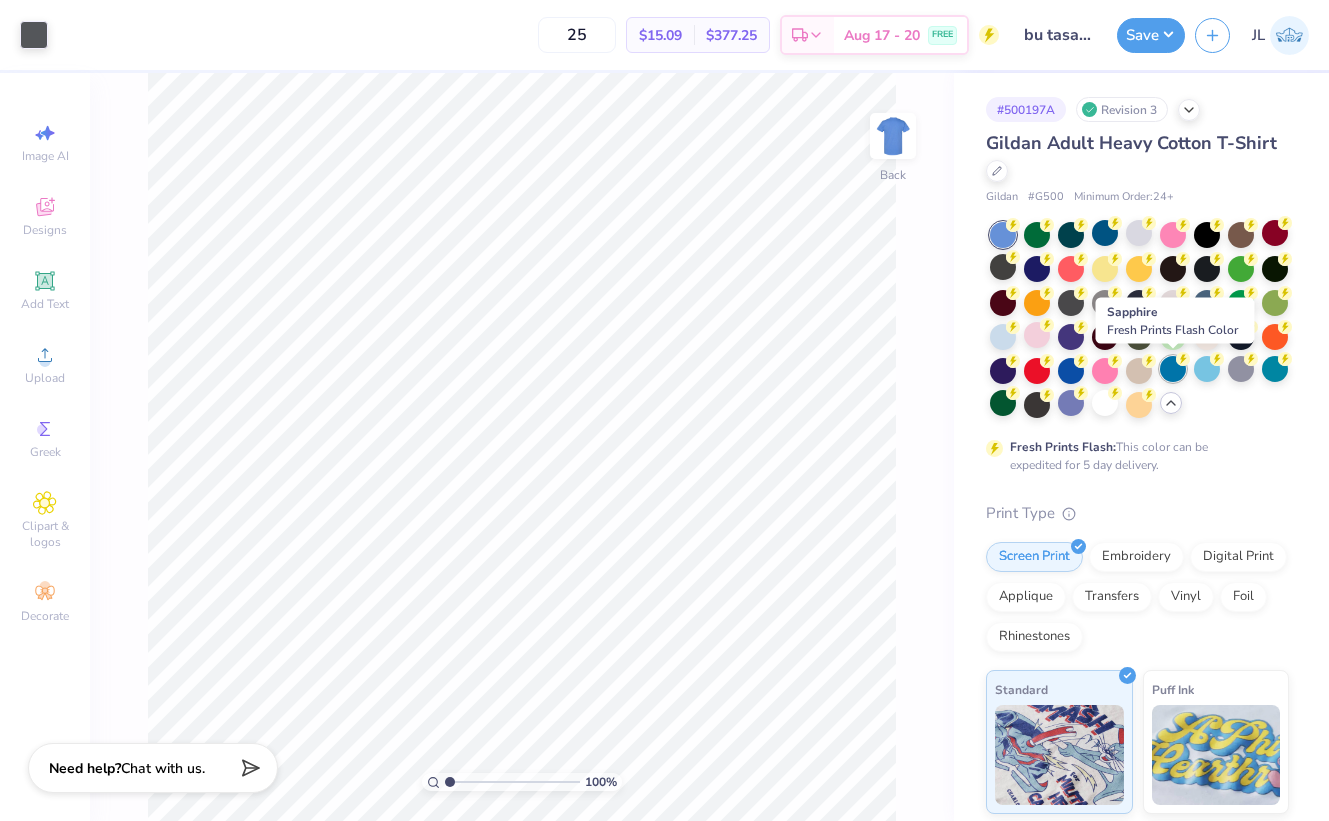 click at bounding box center (1173, 369) 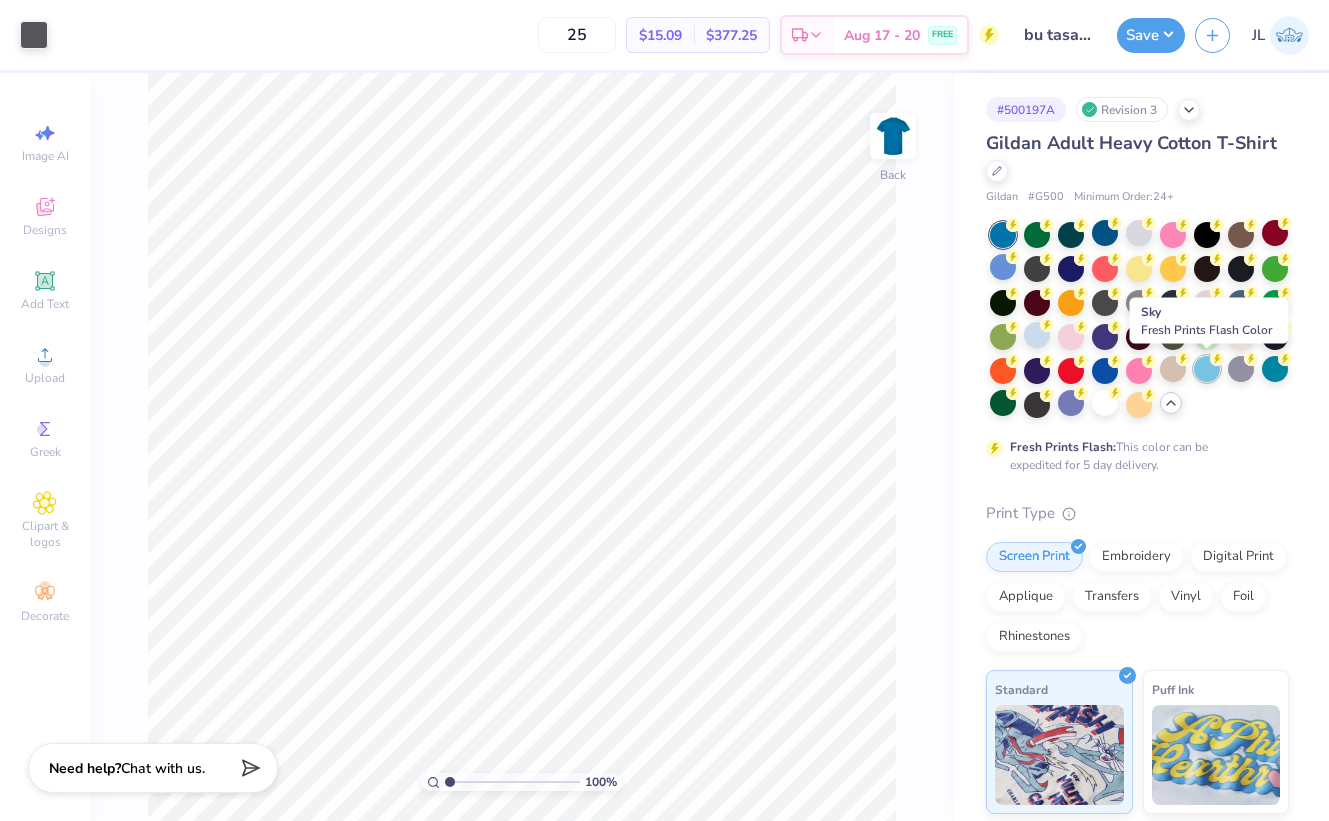 click at bounding box center (1207, 369) 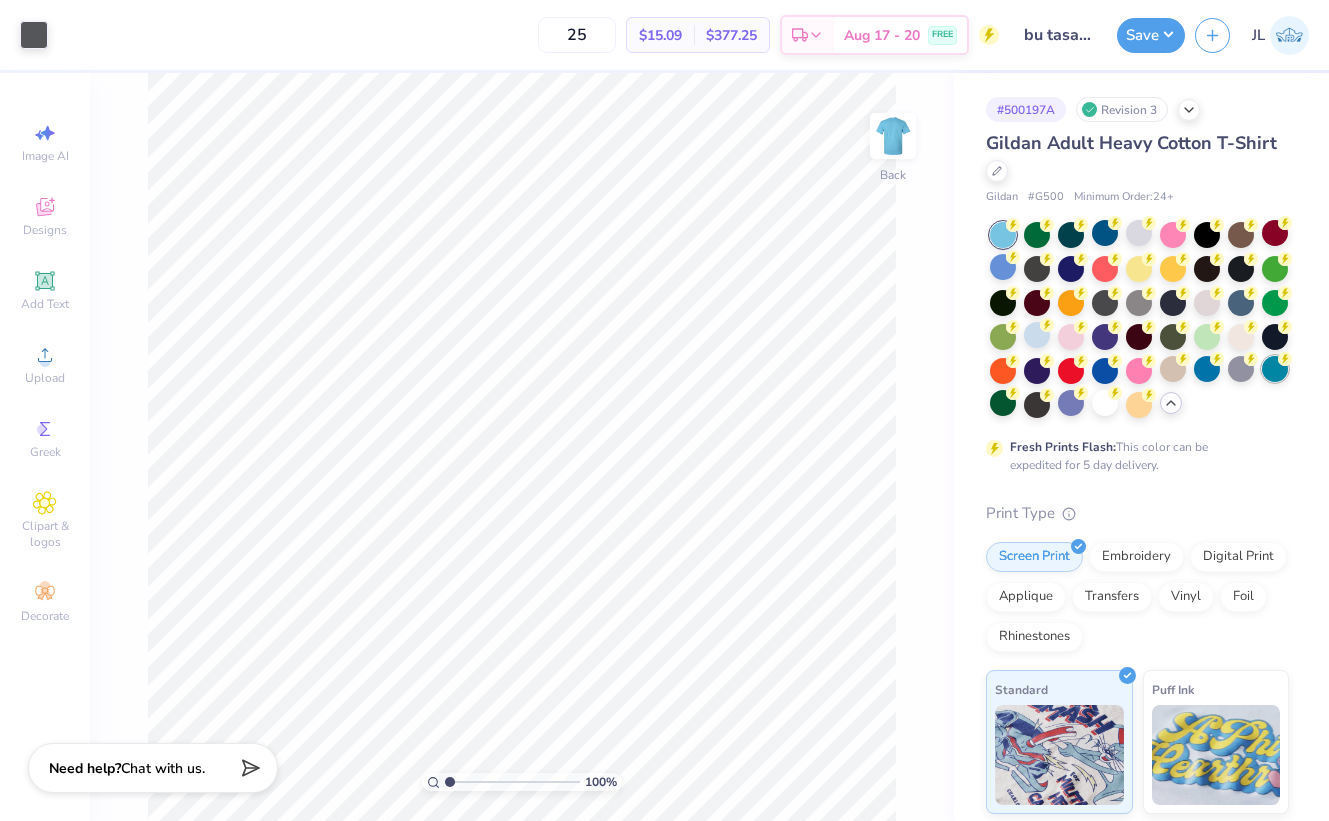 click at bounding box center (1275, 369) 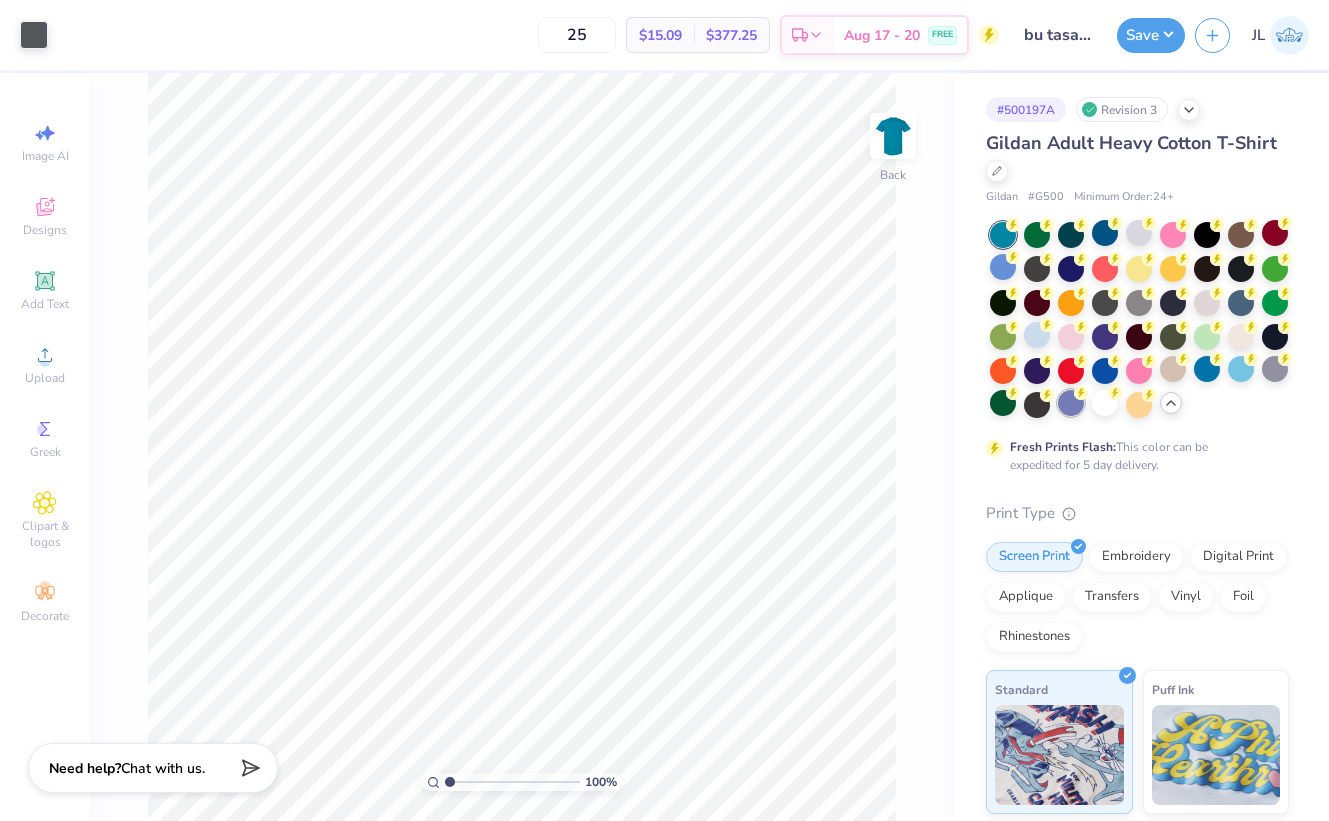 click at bounding box center (1071, 403) 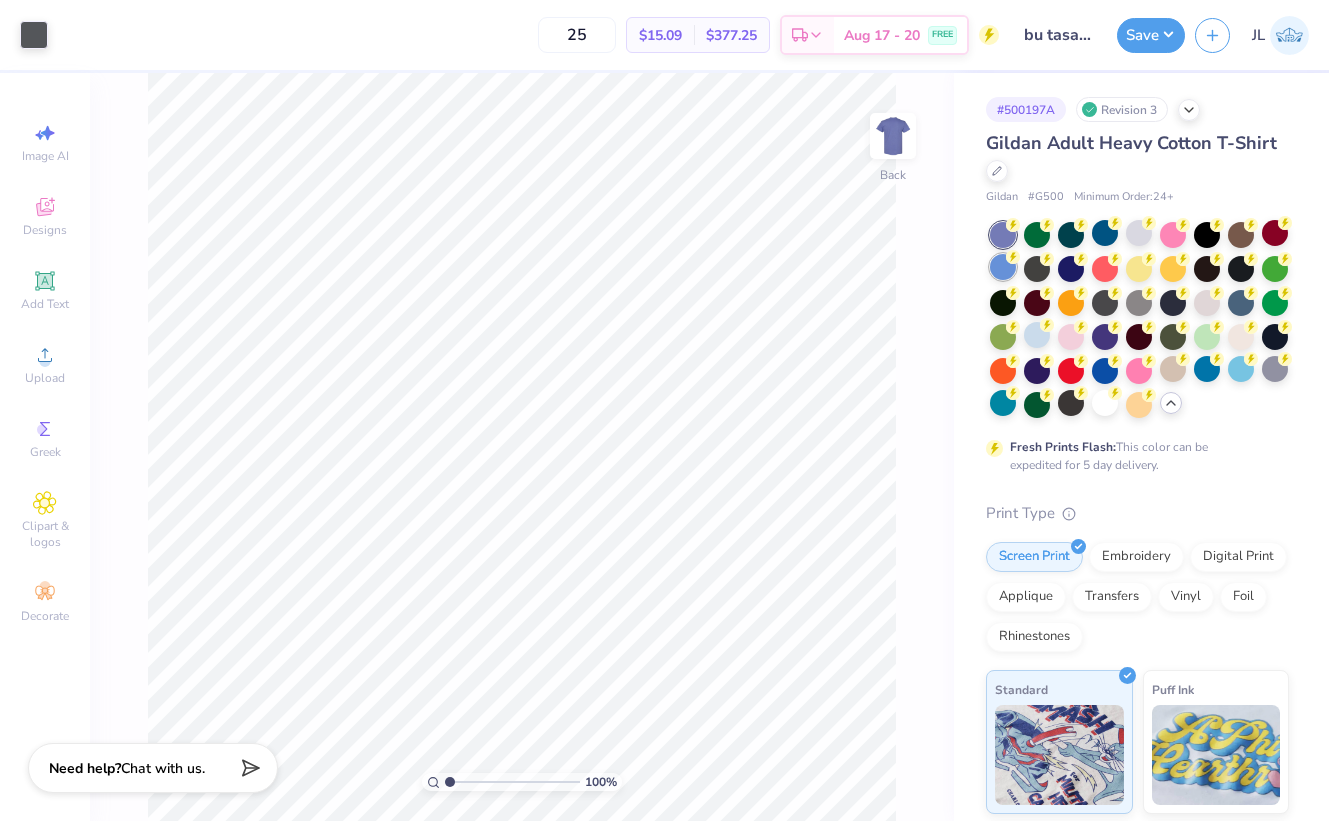 click at bounding box center [1003, 267] 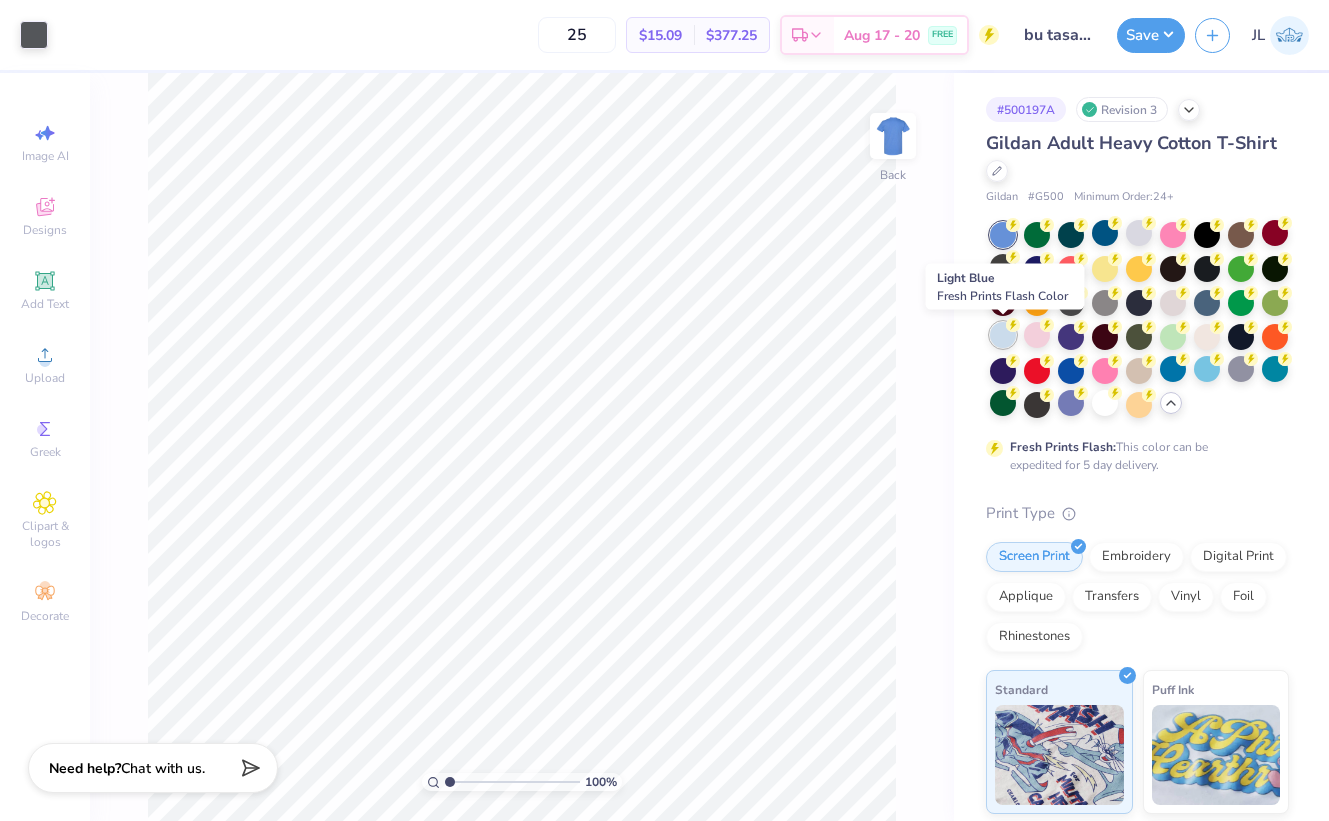 click at bounding box center (1003, 335) 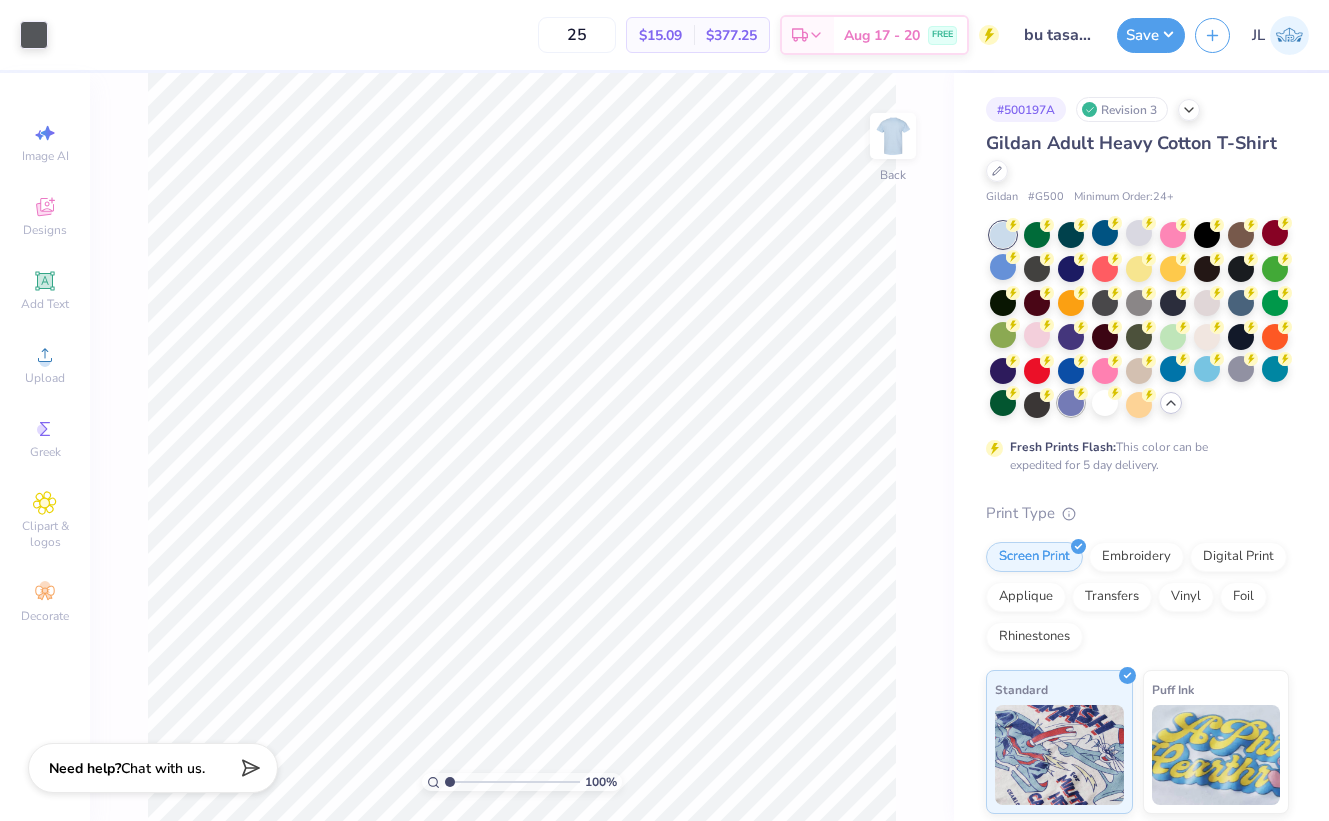 click at bounding box center [1071, 403] 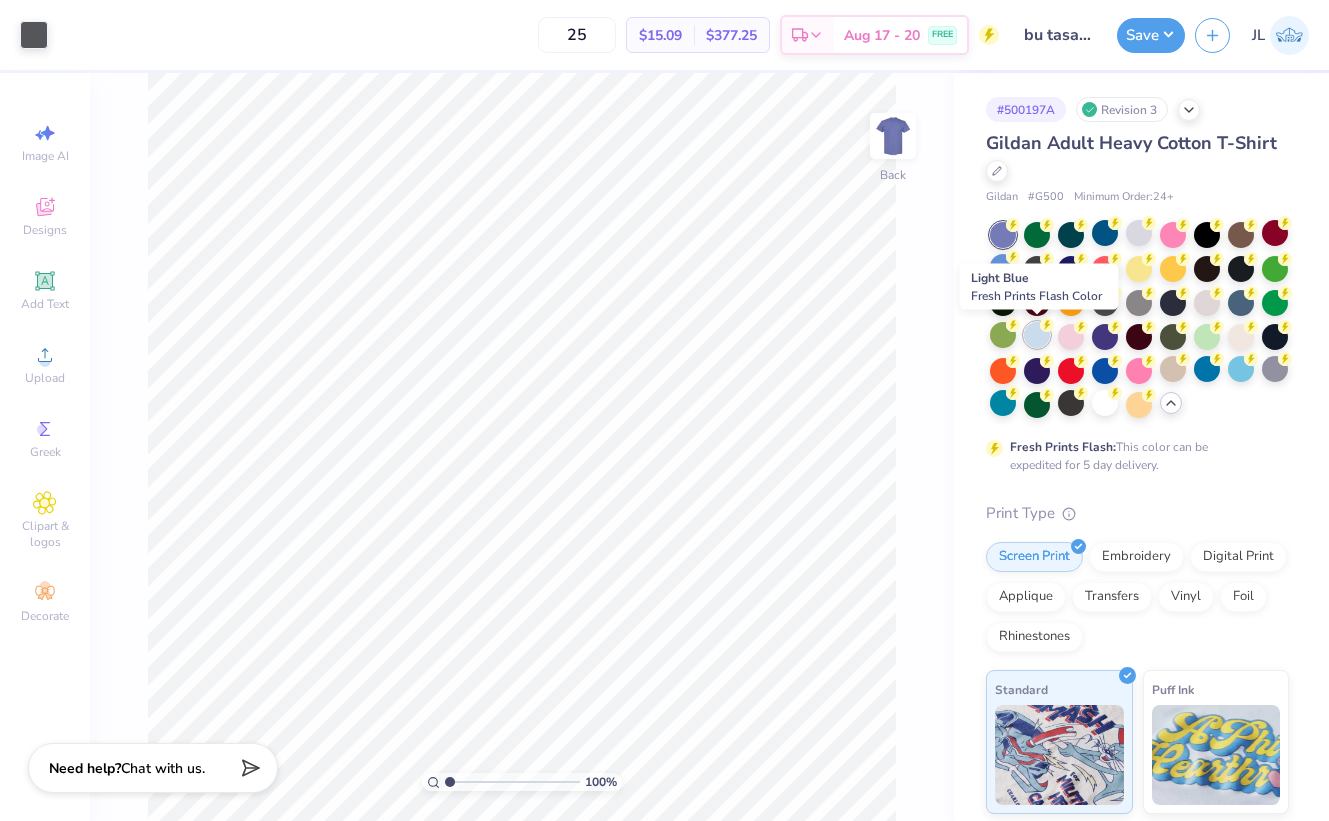 click at bounding box center (1037, 335) 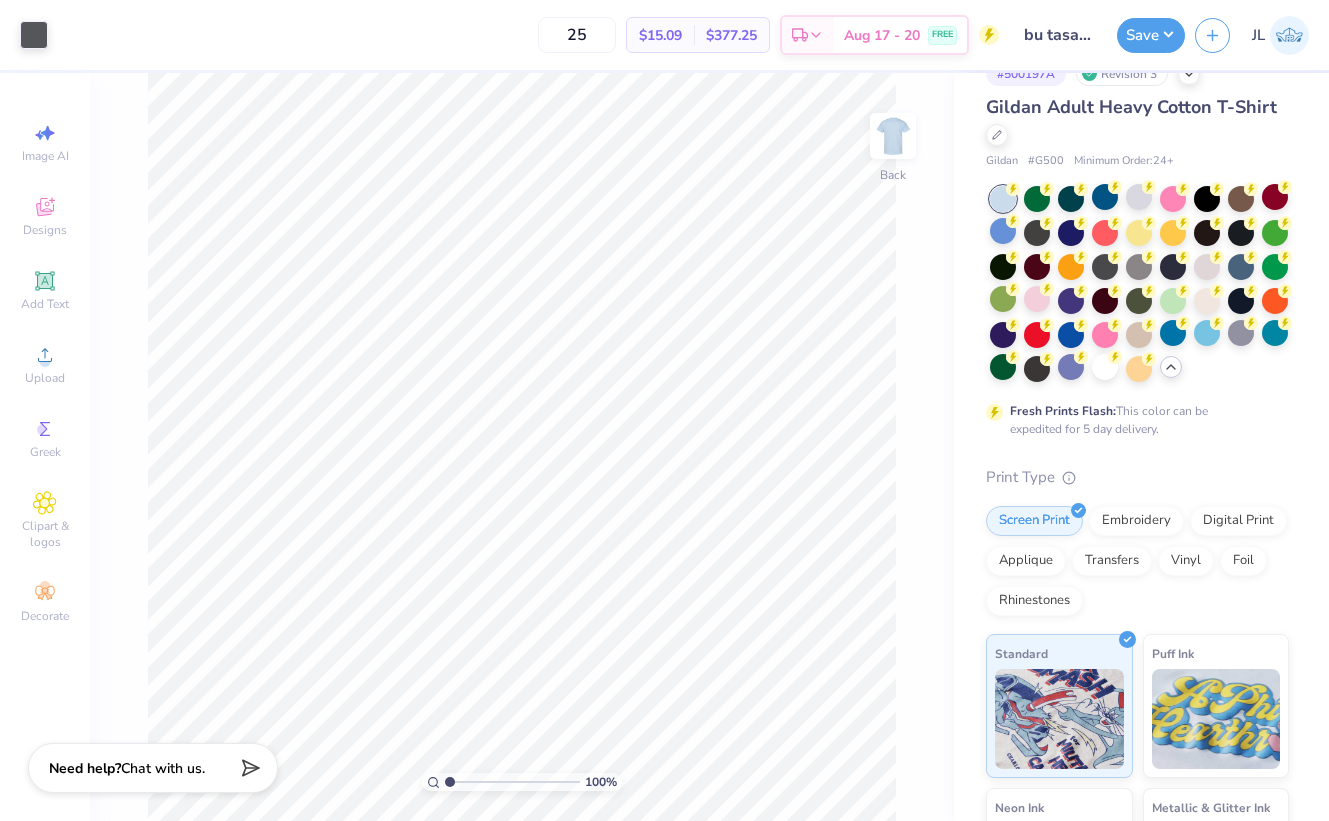 scroll, scrollTop: 0, scrollLeft: 0, axis: both 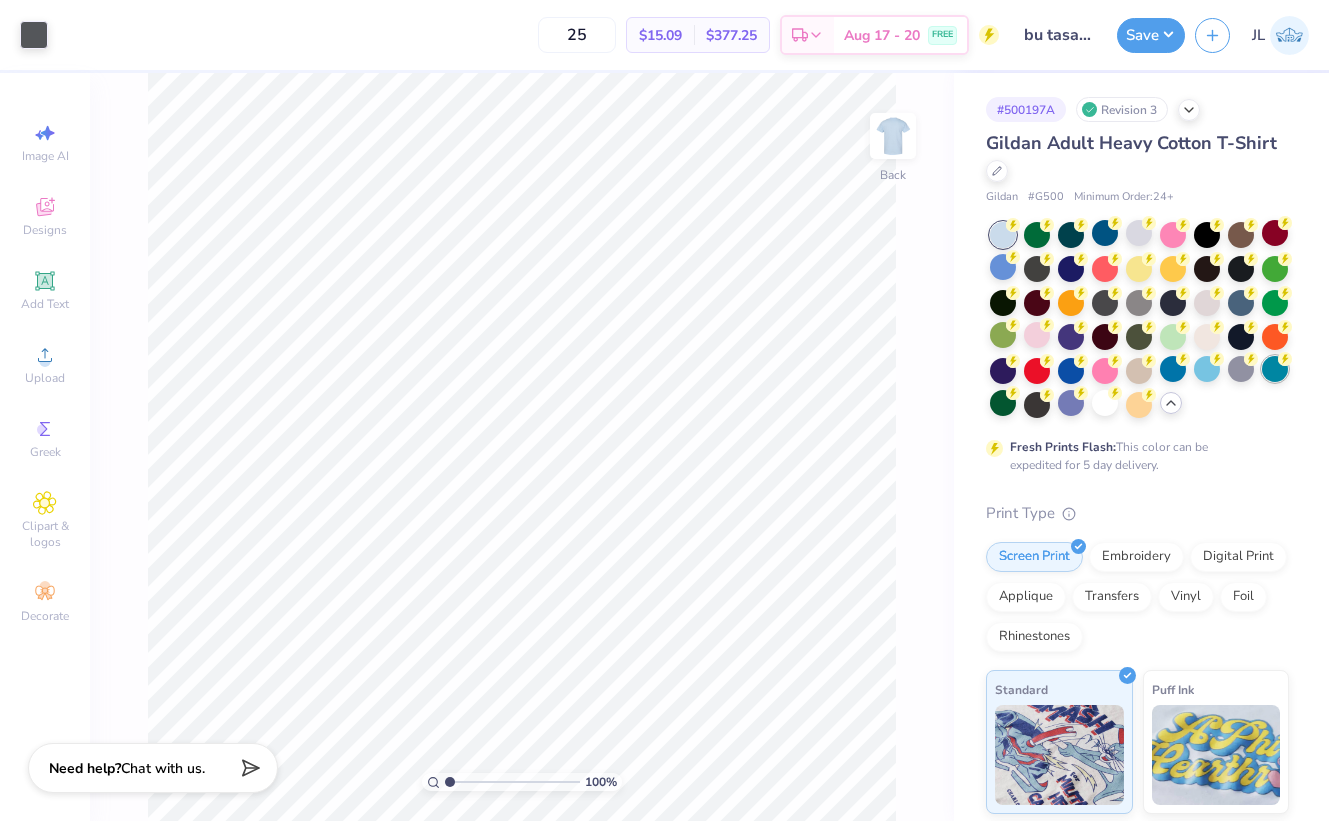 click at bounding box center [1275, 369] 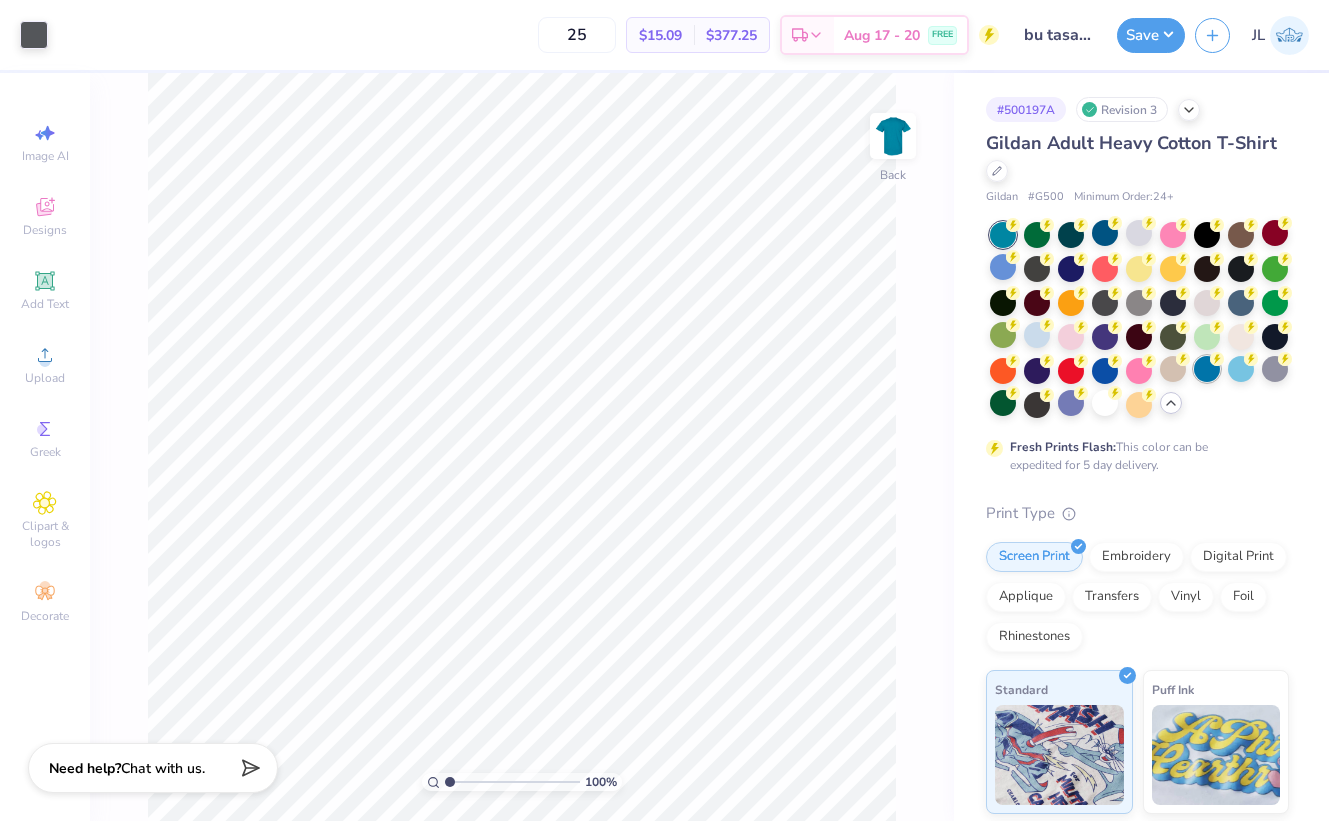 click at bounding box center [1207, 369] 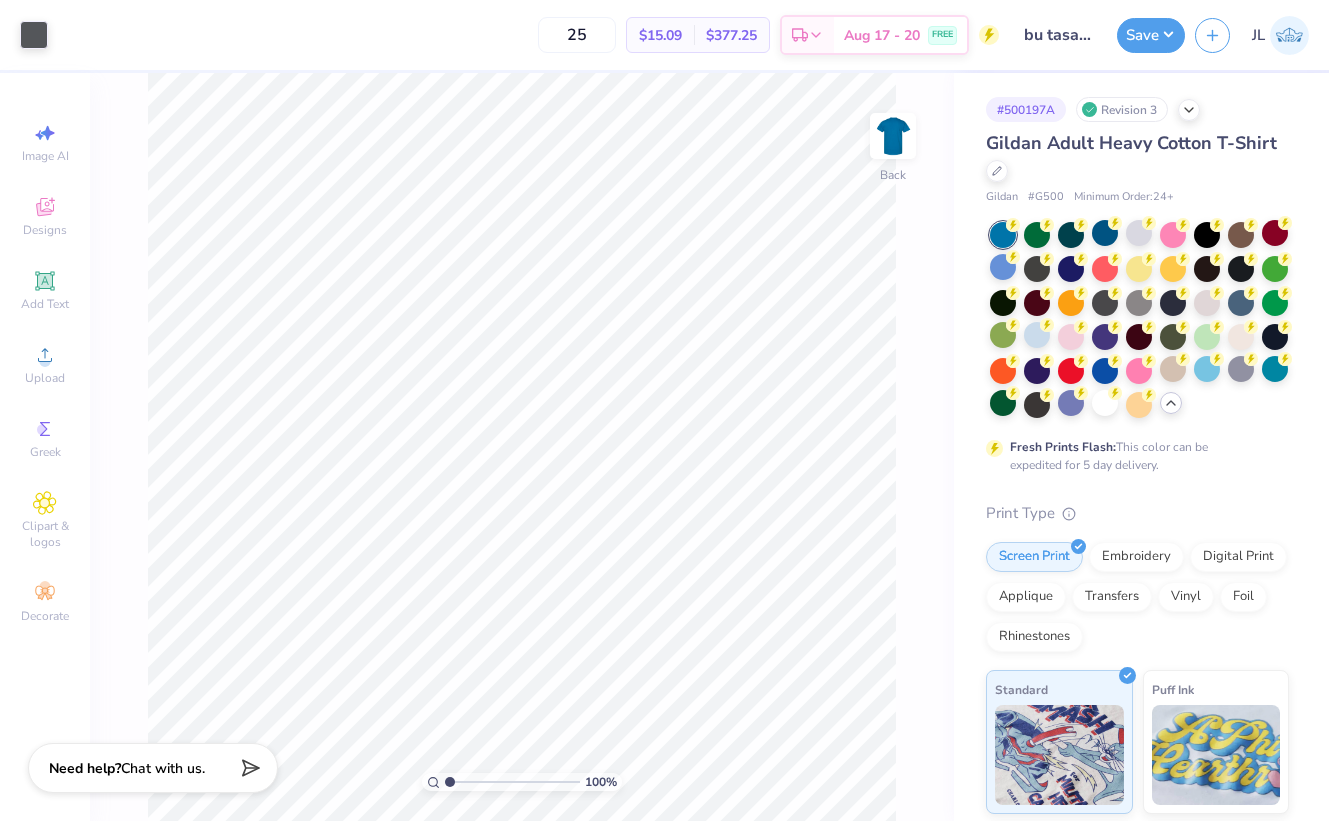 click on "# 500197A Revision 3 Gildan Adult Heavy Cotton T-Shirt Gildan # G500 Minimum Order:  24 +   Fresh Prints Flash:  This color can be expedited for 5 day delivery. Print Type Screen Print Embroidery Digital Print Applique Transfers Vinyl Foil Rhinestones Standard Puff Ink Neon Ink Metallic & Glitter Ink Glow in the Dark Ink Water based Ink" at bounding box center (1141, 597) 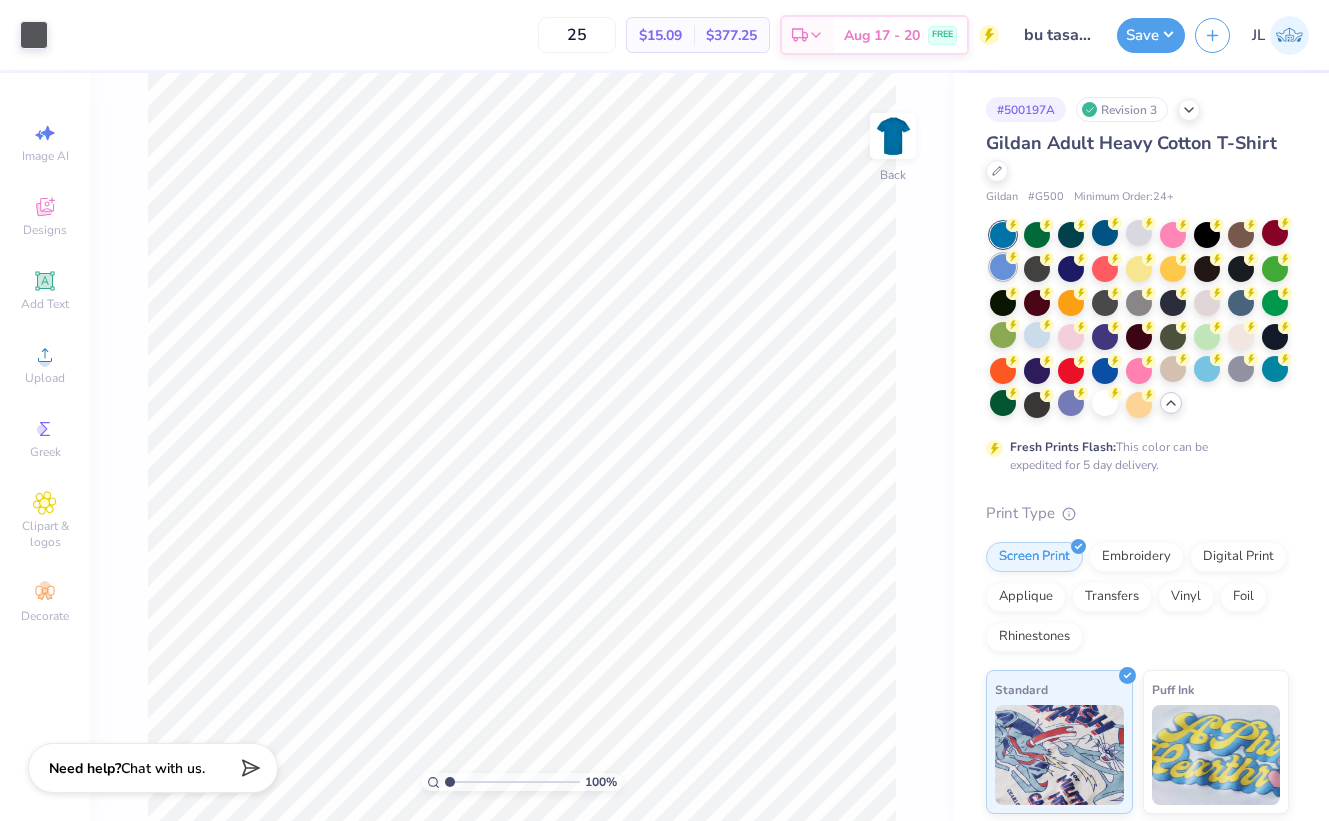 click at bounding box center (1003, 267) 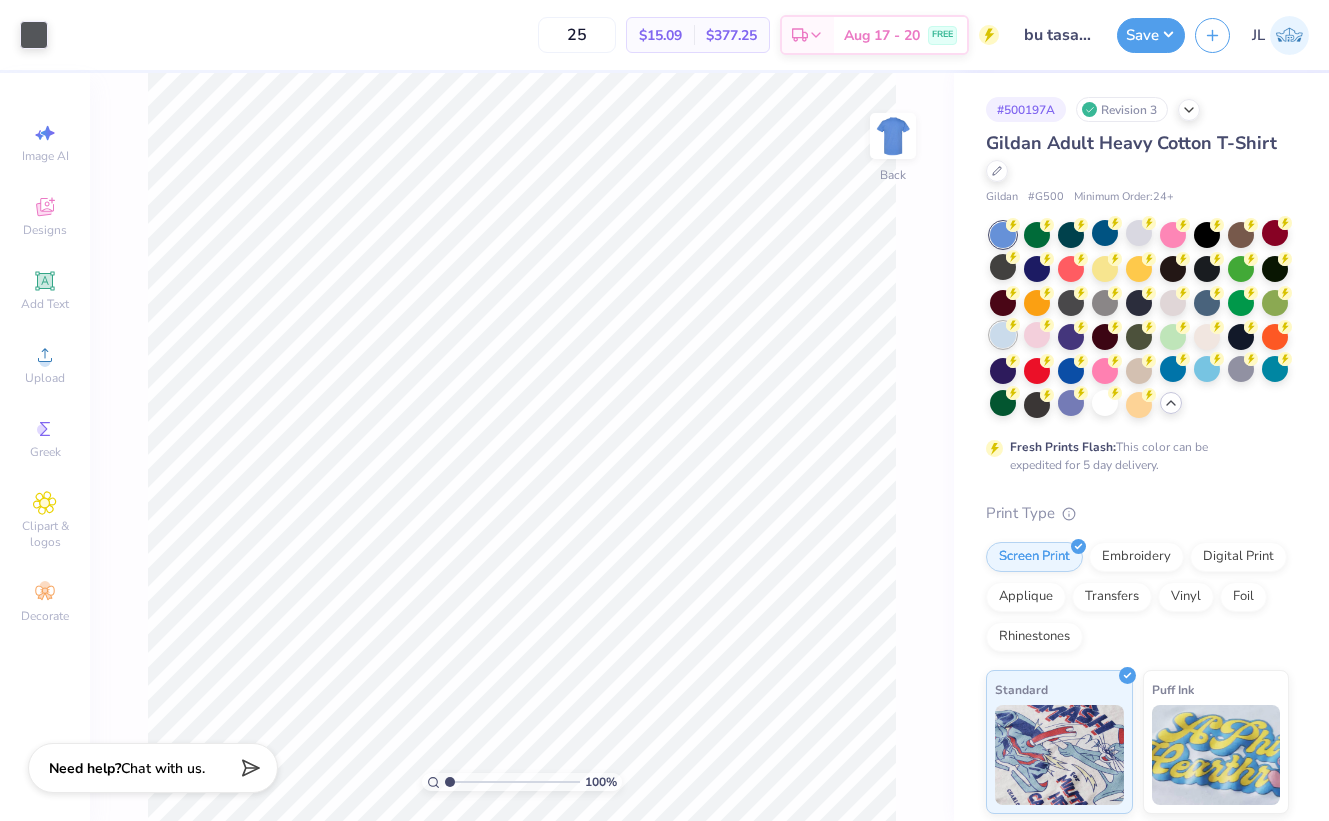 click at bounding box center (1003, 335) 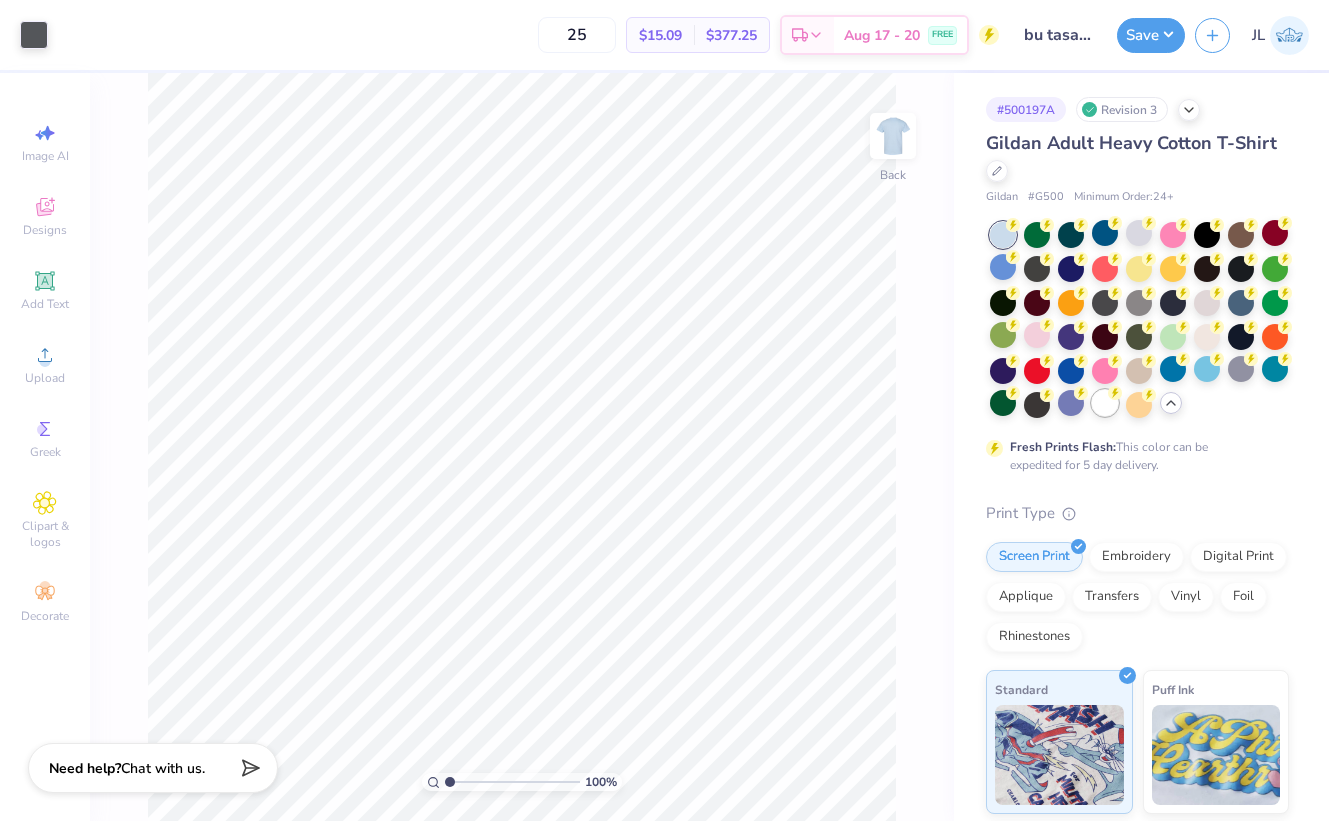 click at bounding box center (1105, 403) 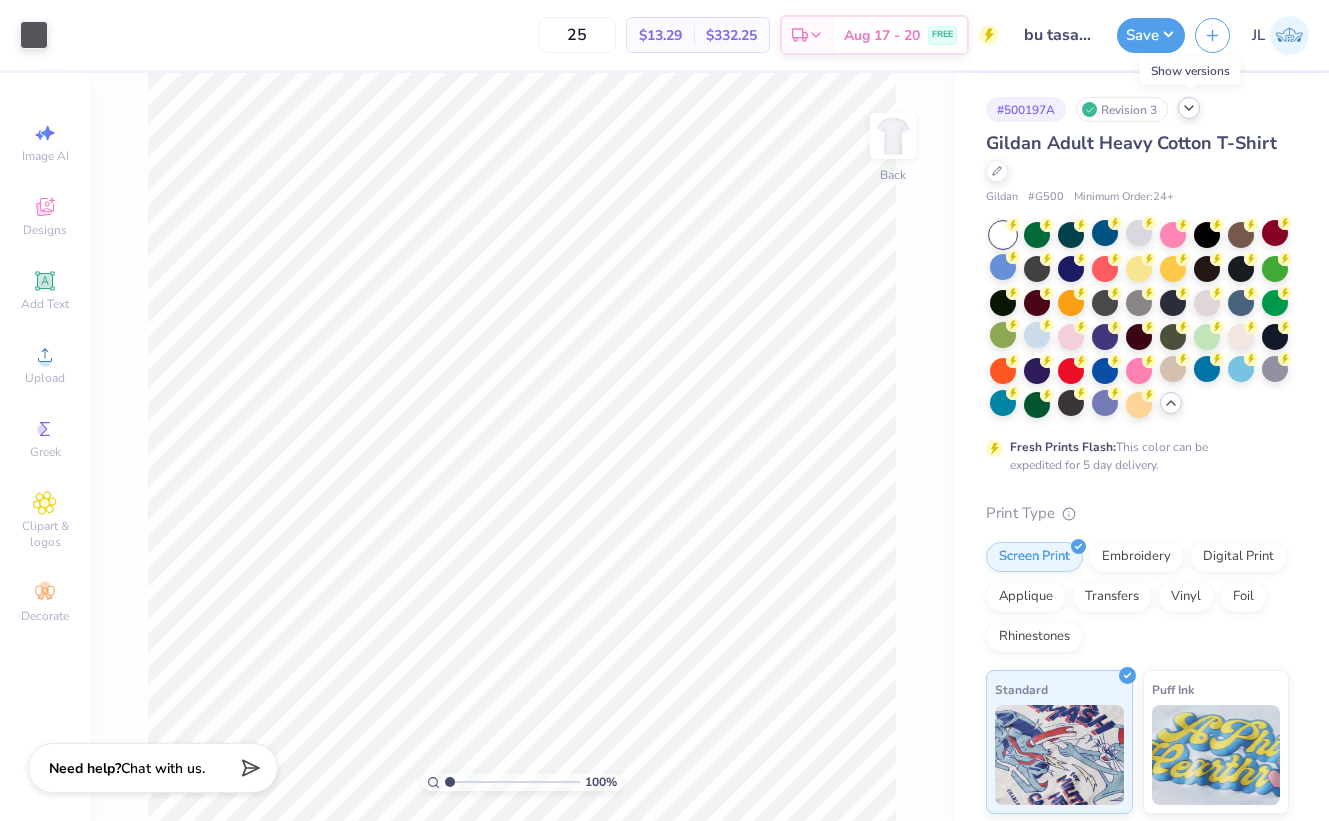 click 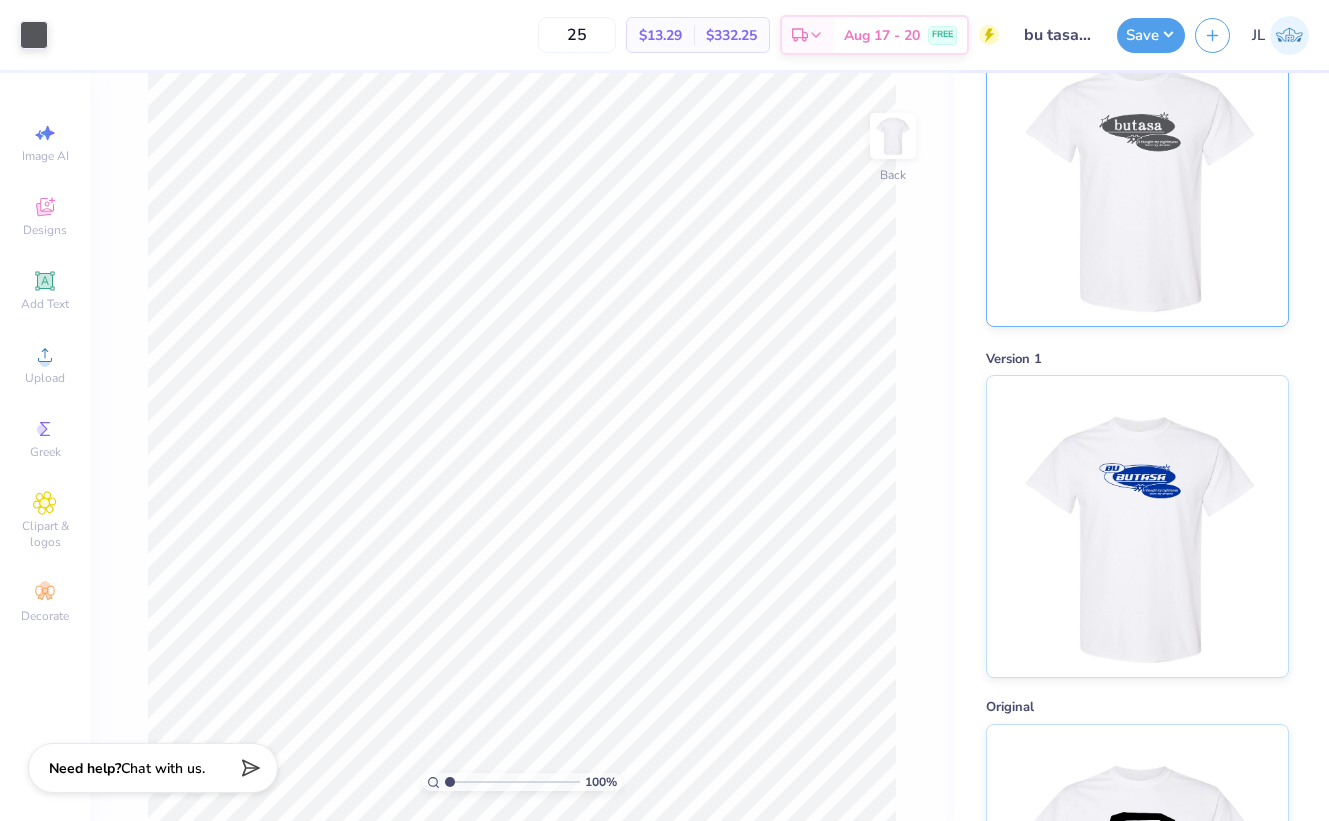 scroll, scrollTop: 361, scrollLeft: 0, axis: vertical 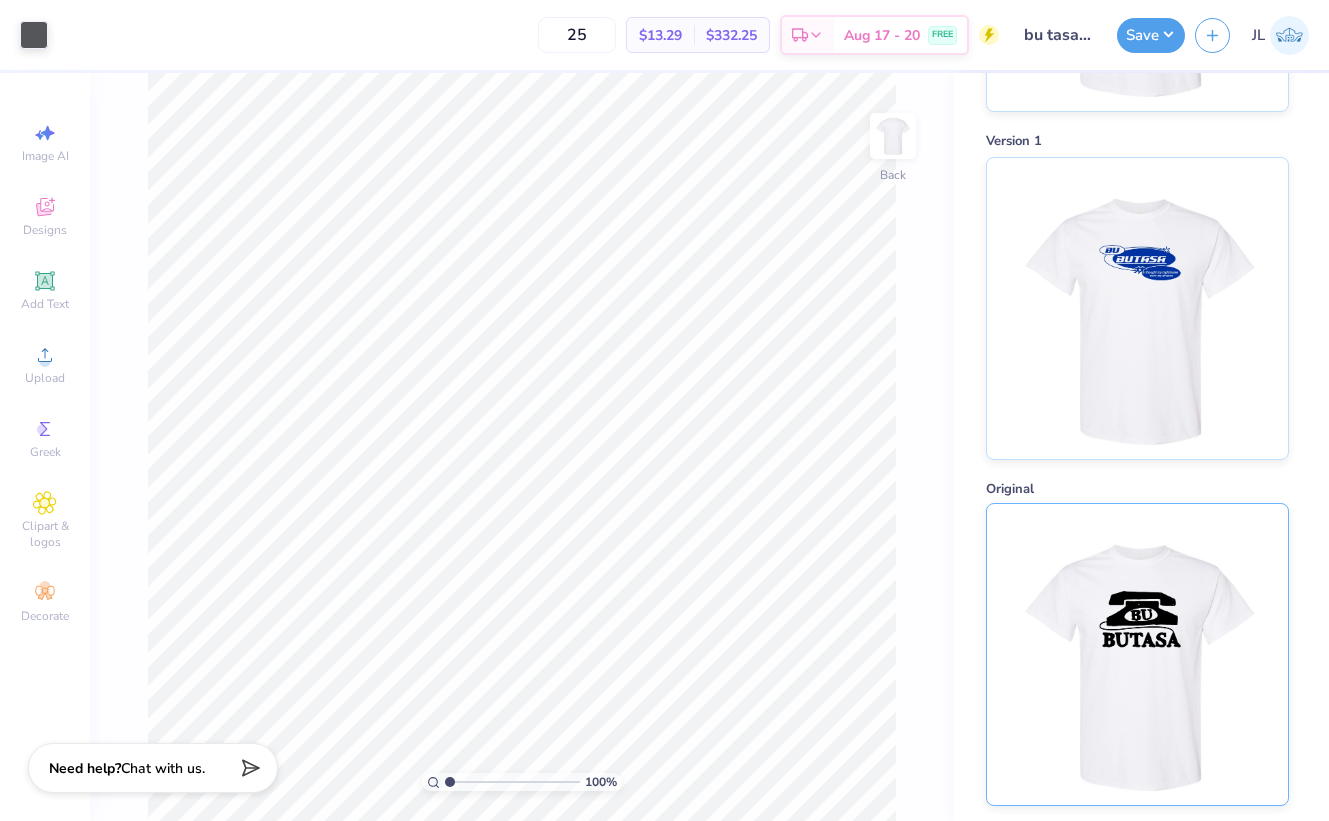 click at bounding box center (1137, 654) 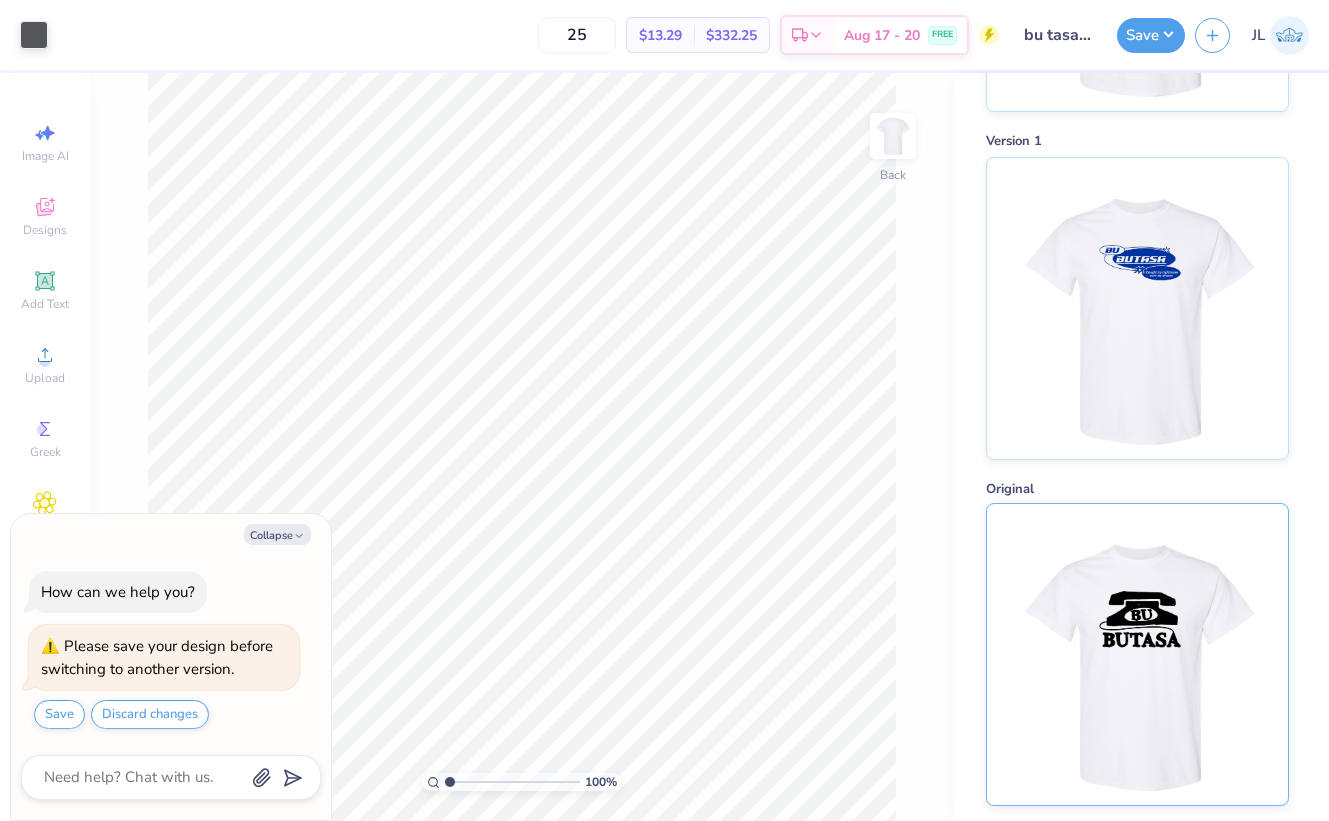 click at bounding box center [1137, 654] 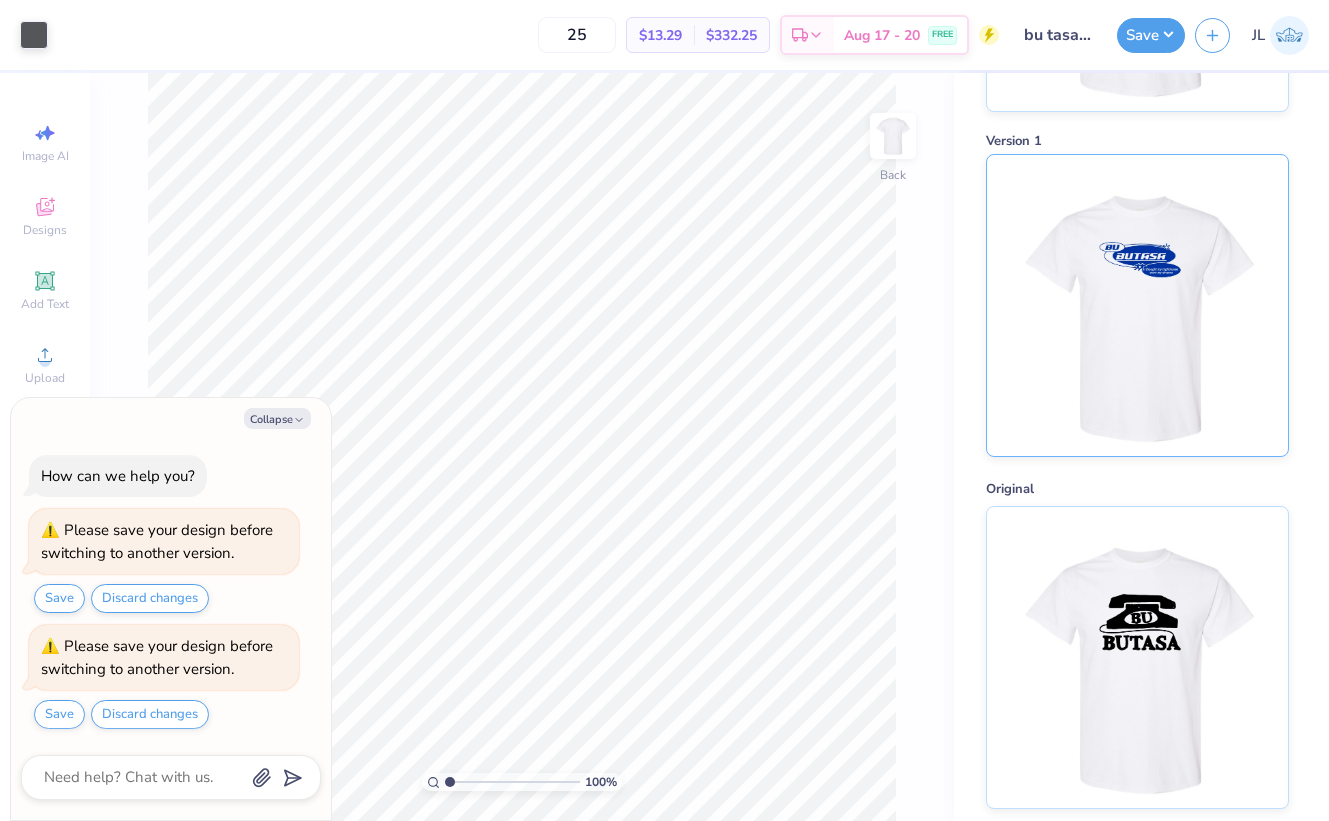 scroll, scrollTop: 0, scrollLeft: 0, axis: both 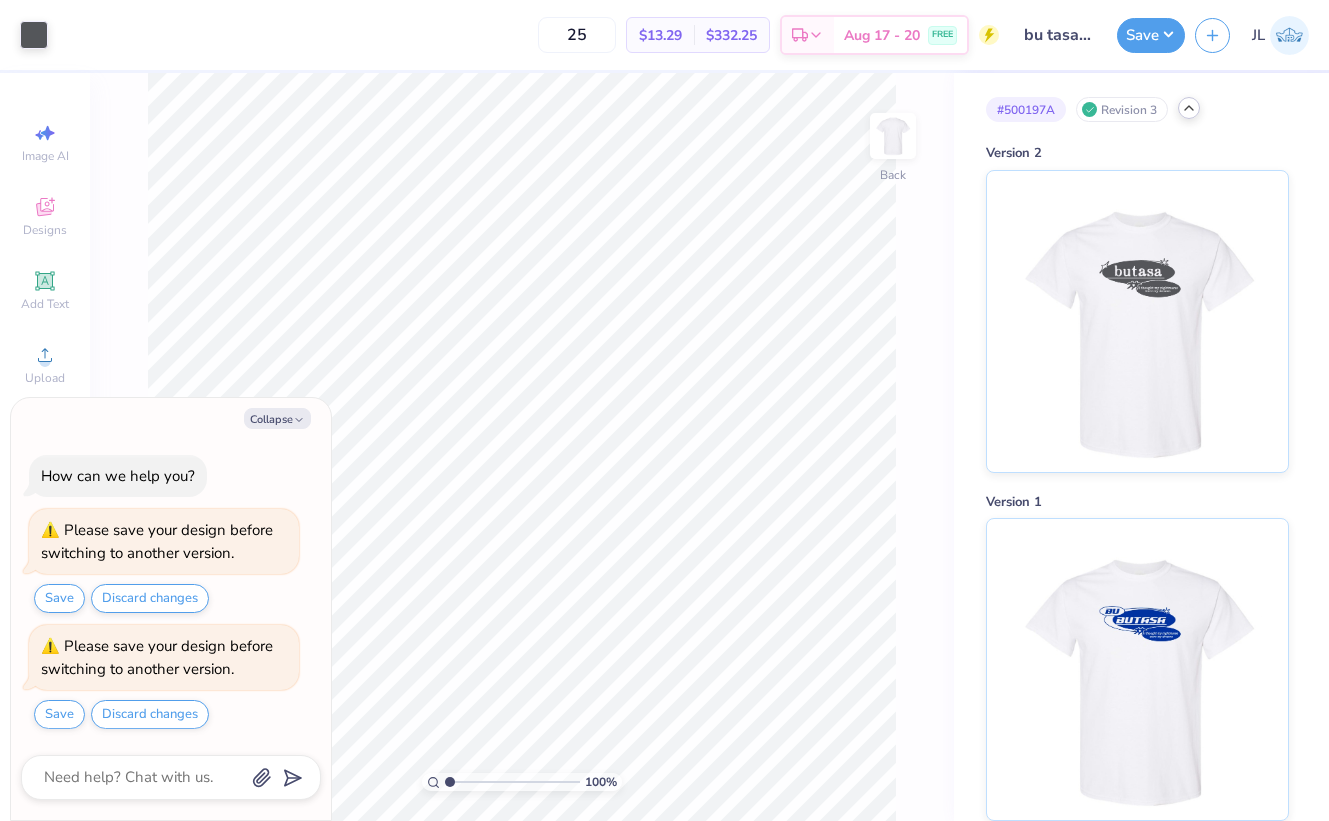 click at bounding box center [1189, 108] 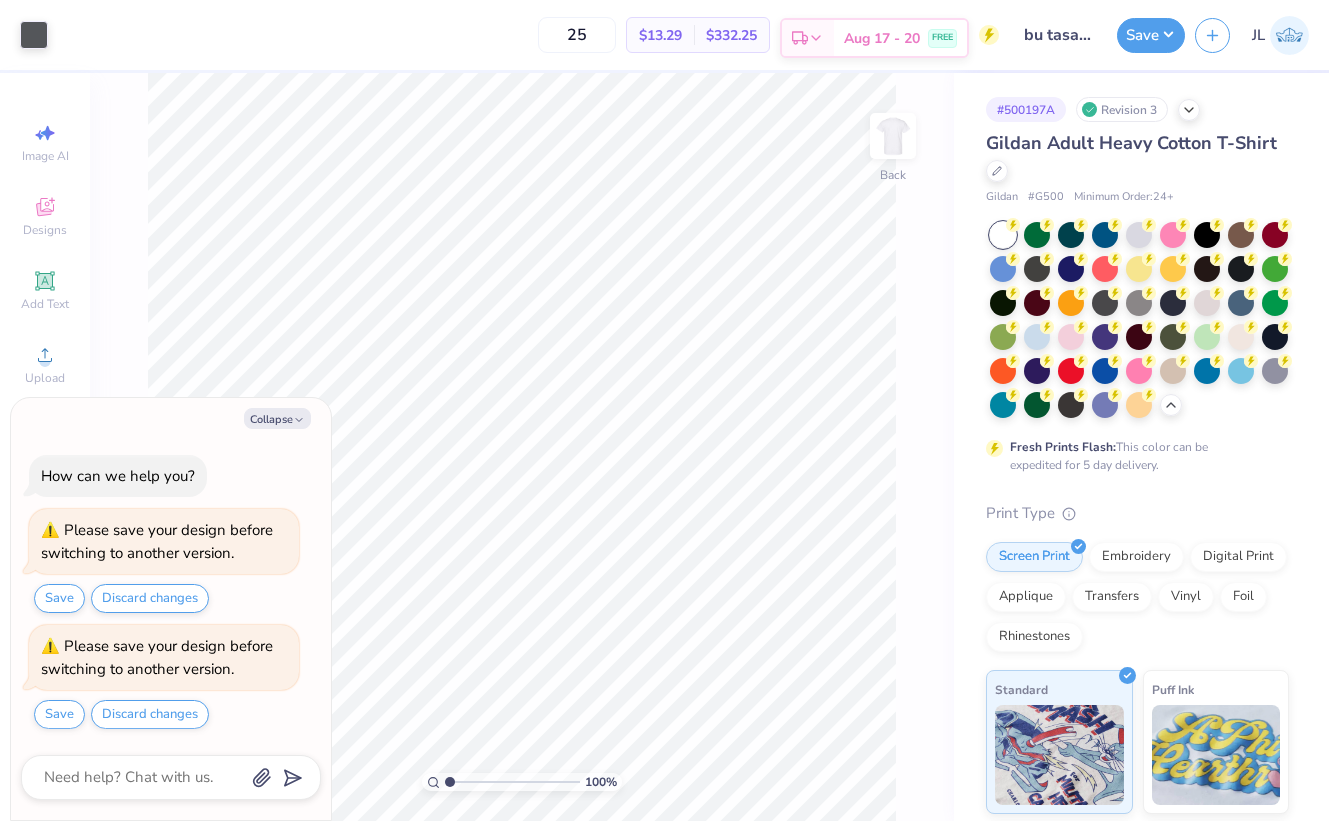 click on "Aug 17 - 20" at bounding box center [882, 38] 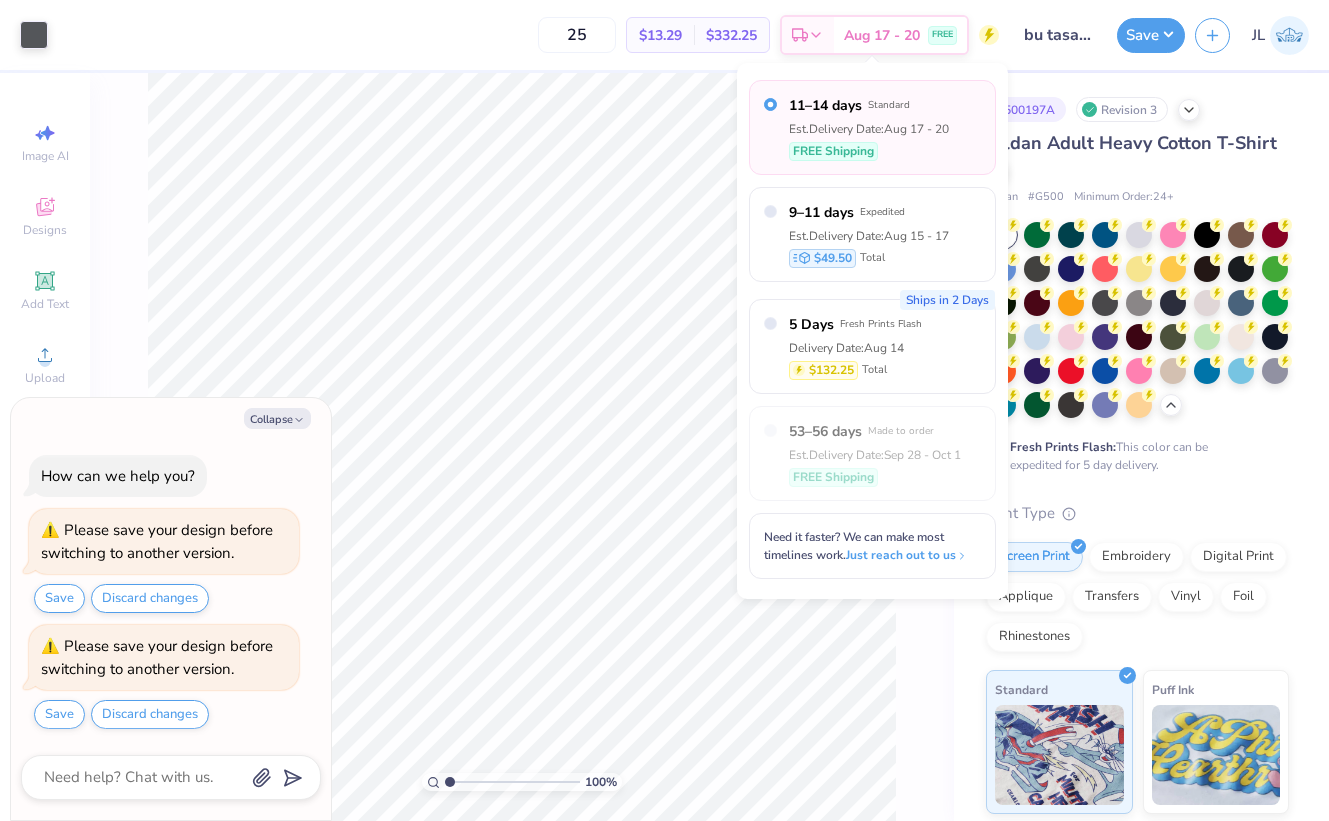 click on "25 $13.29 Per Item $332.25 Total Est.  Delivery Aug 17 - 20 FREE" at bounding box center (528, 35) 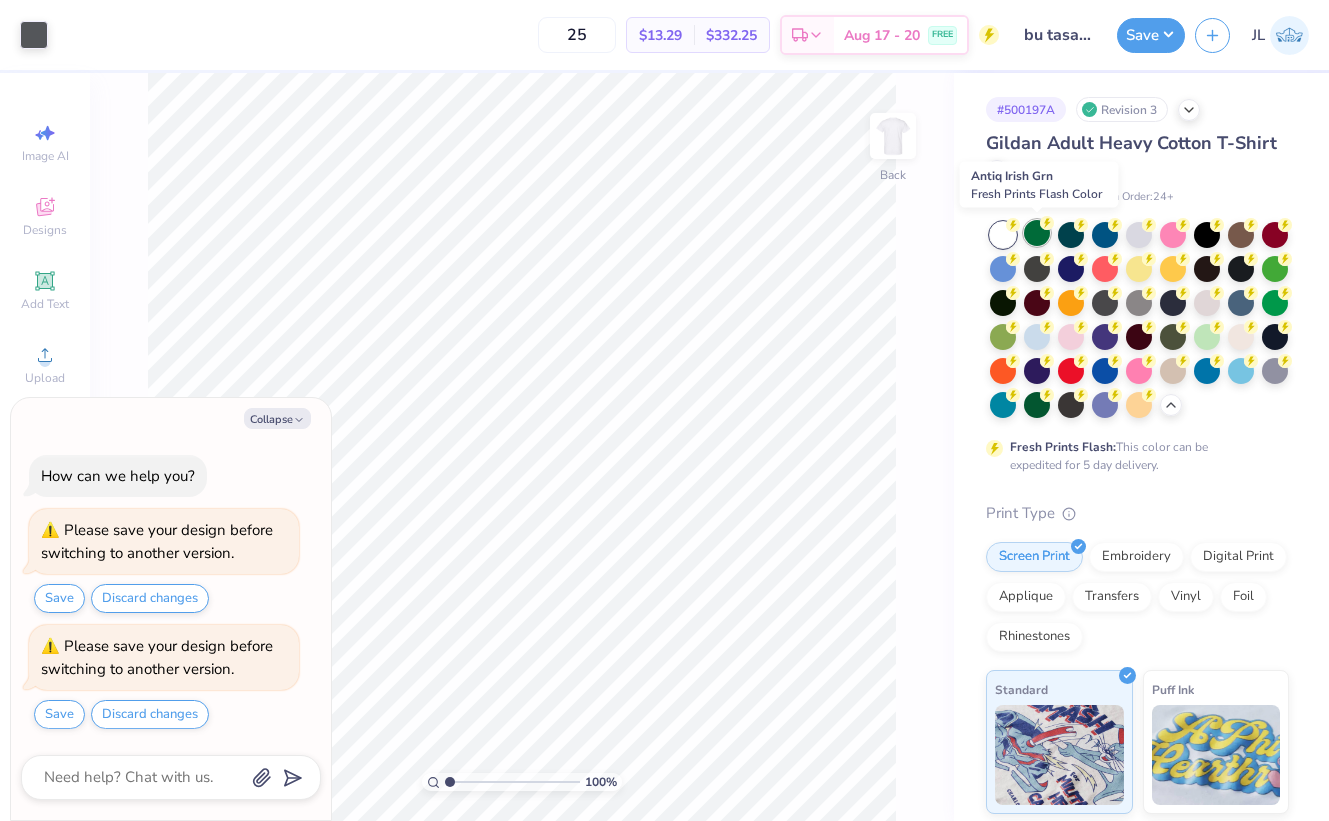 click at bounding box center (1037, 233) 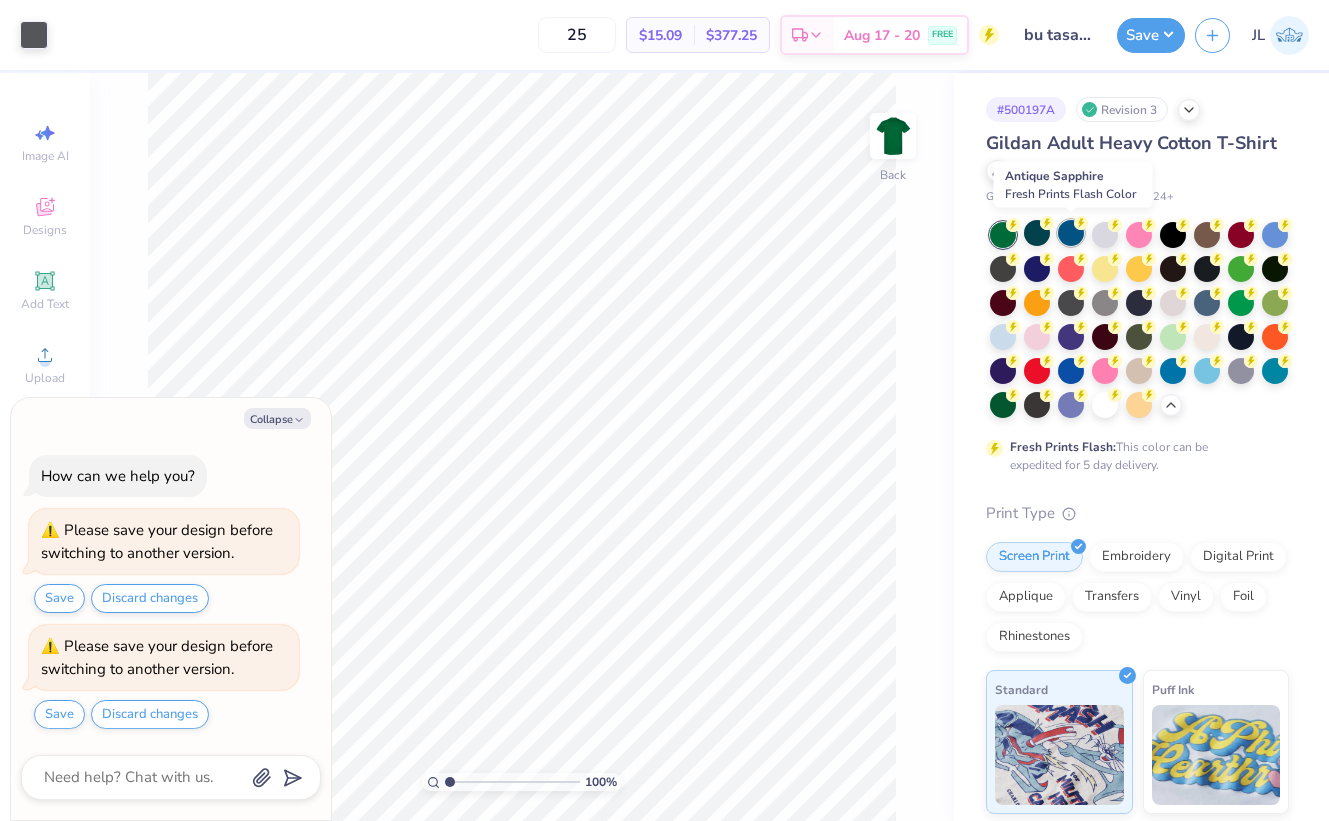 click at bounding box center (1071, 233) 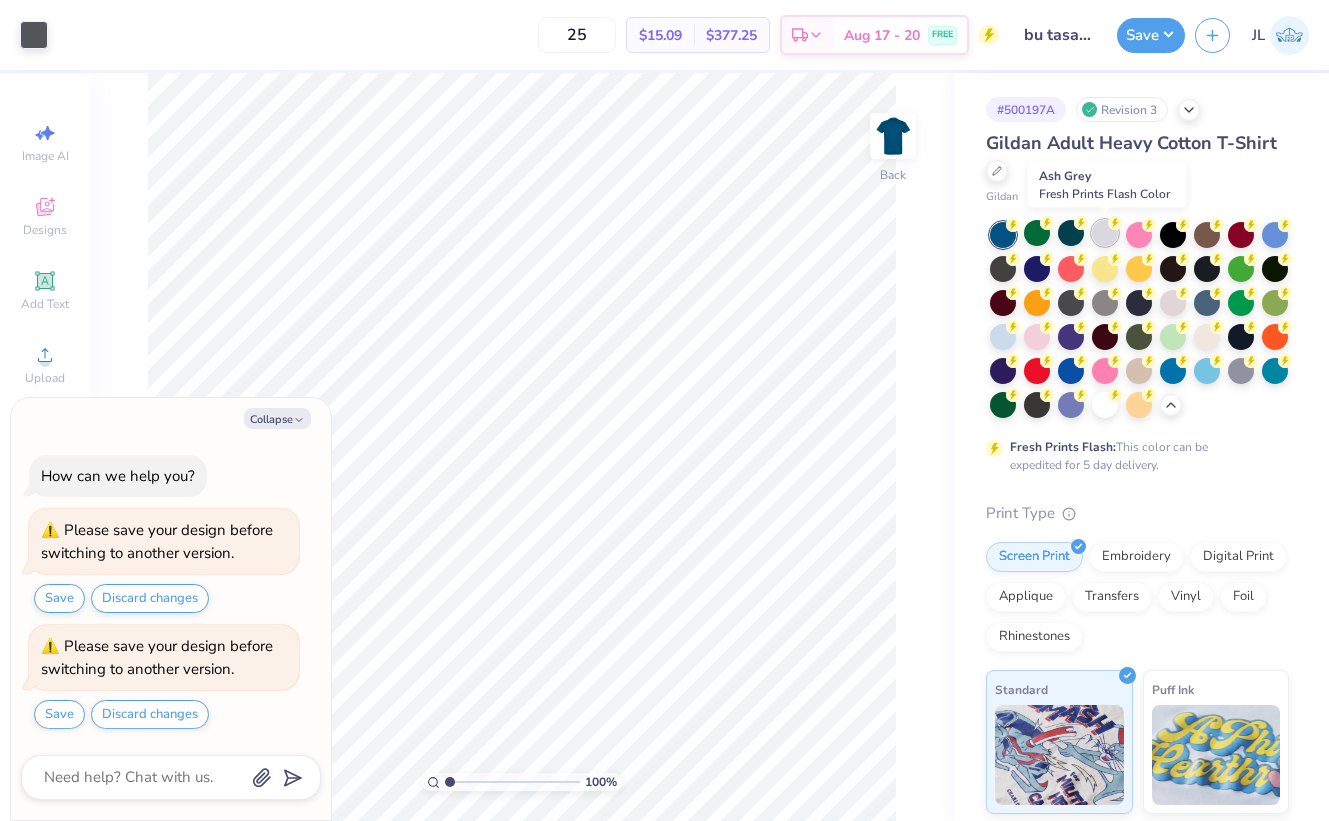 click at bounding box center (1105, 233) 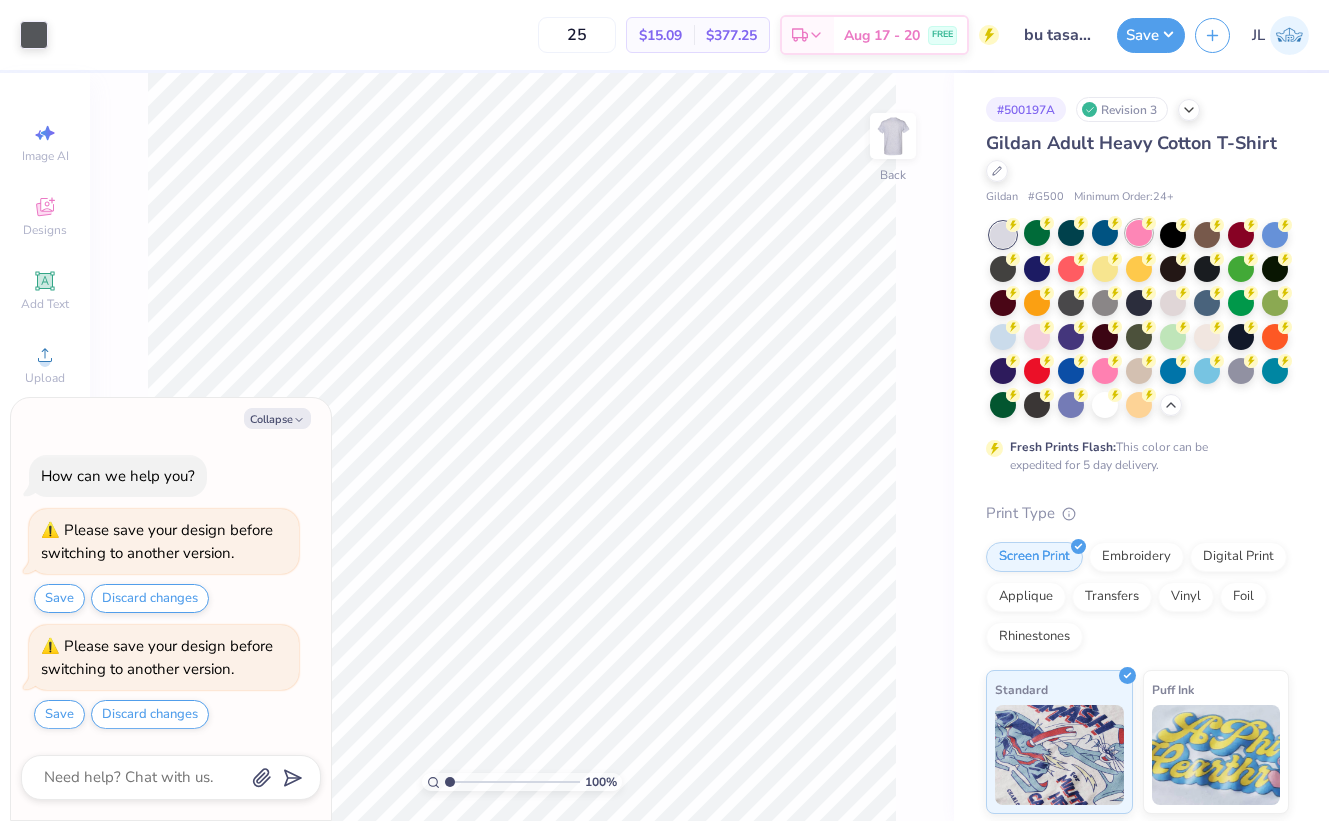 click at bounding box center (1139, 233) 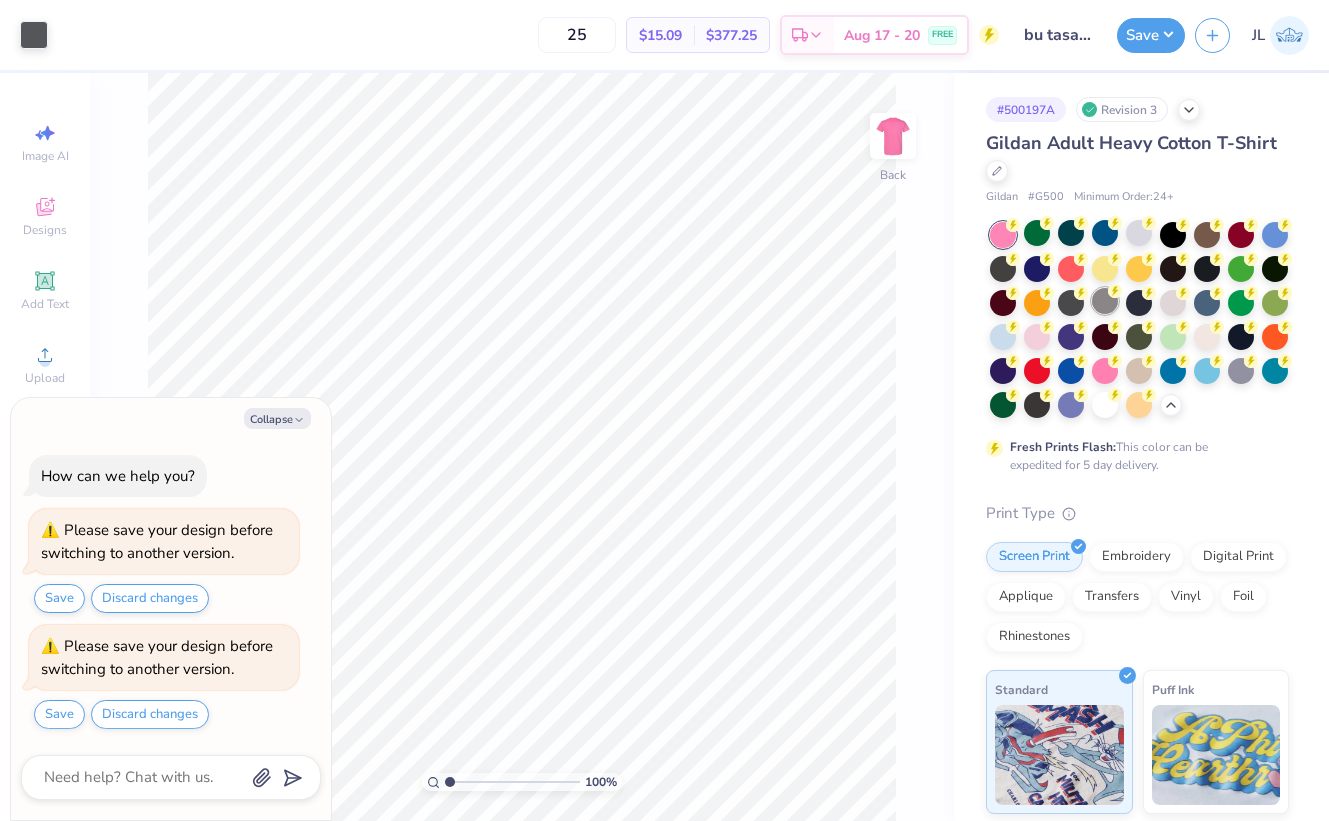 click at bounding box center [1105, 301] 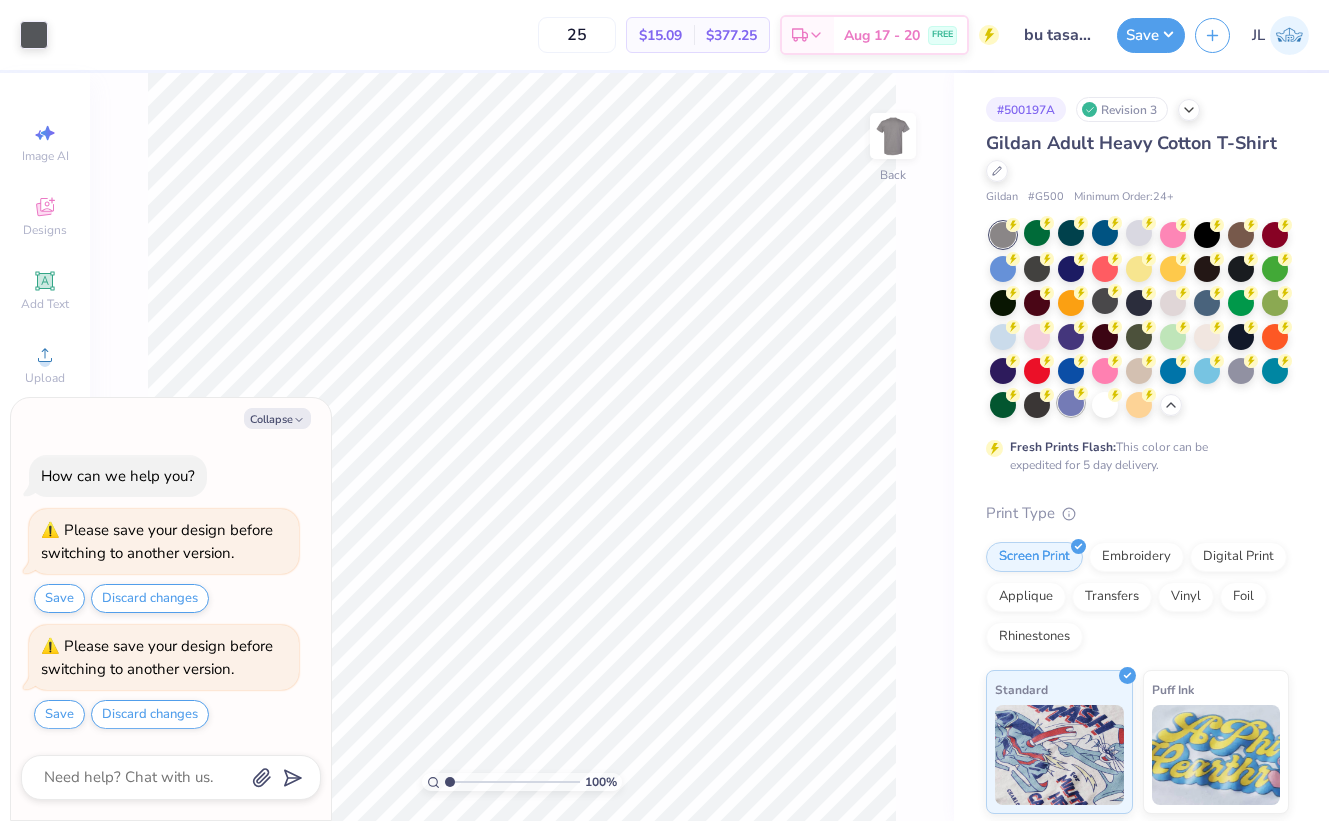 click at bounding box center (1071, 403) 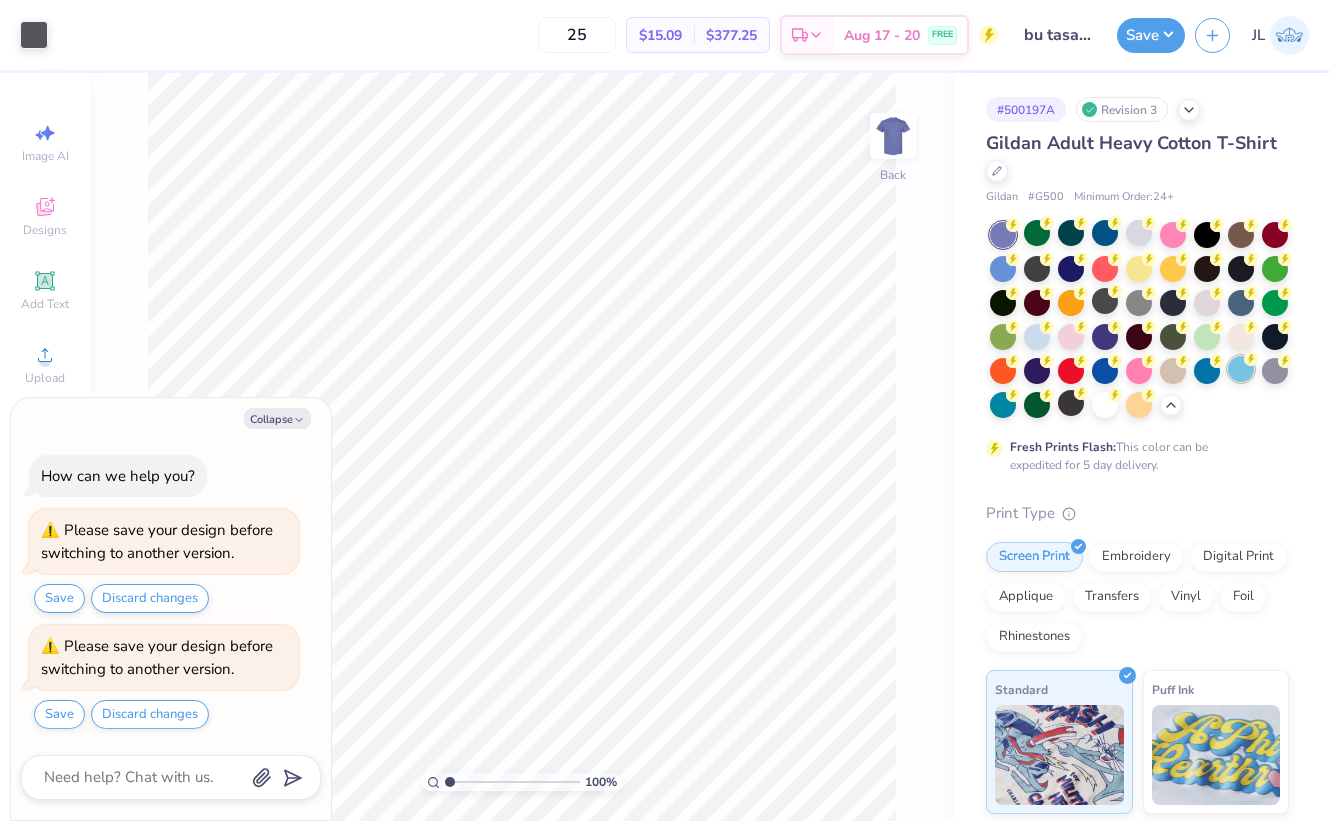 click at bounding box center [1241, 369] 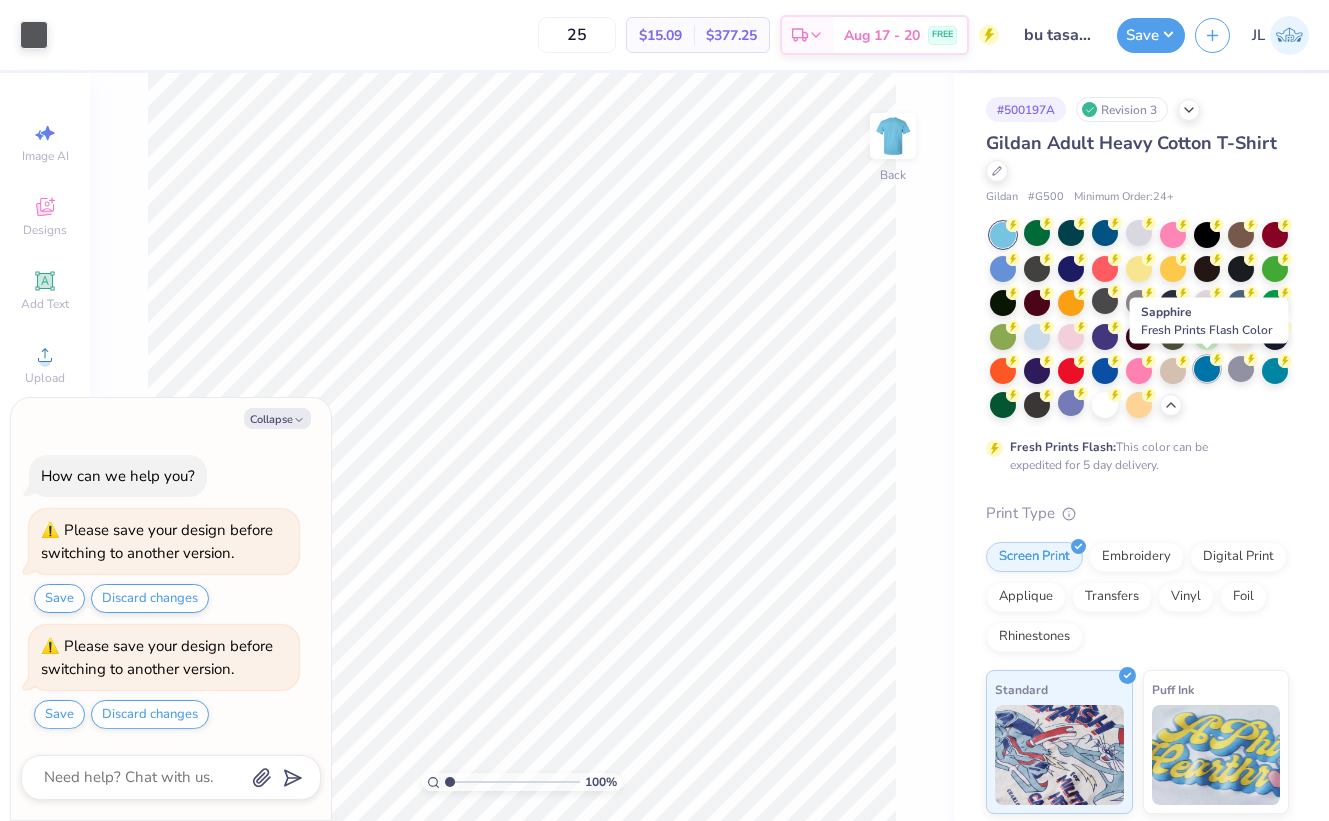 click at bounding box center [1207, 369] 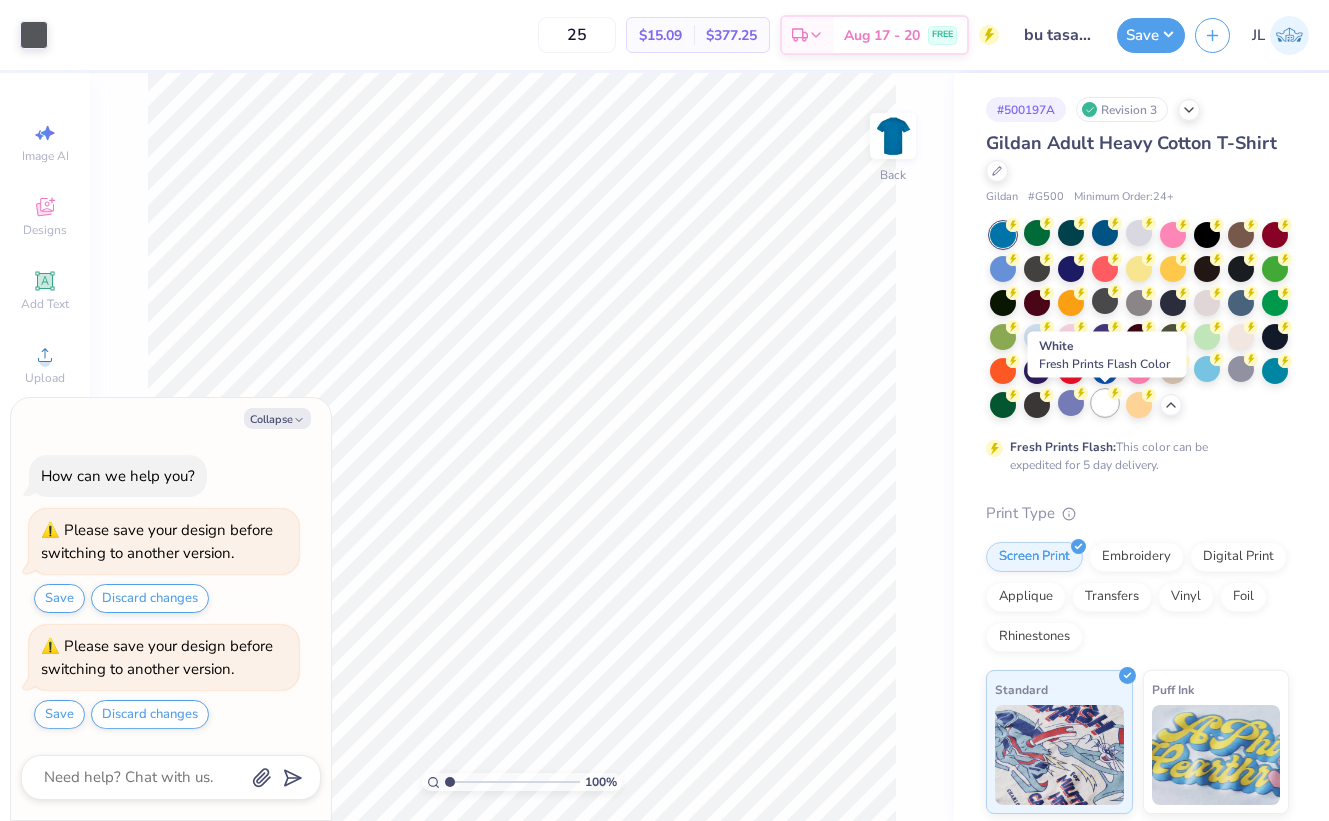 click at bounding box center [1105, 403] 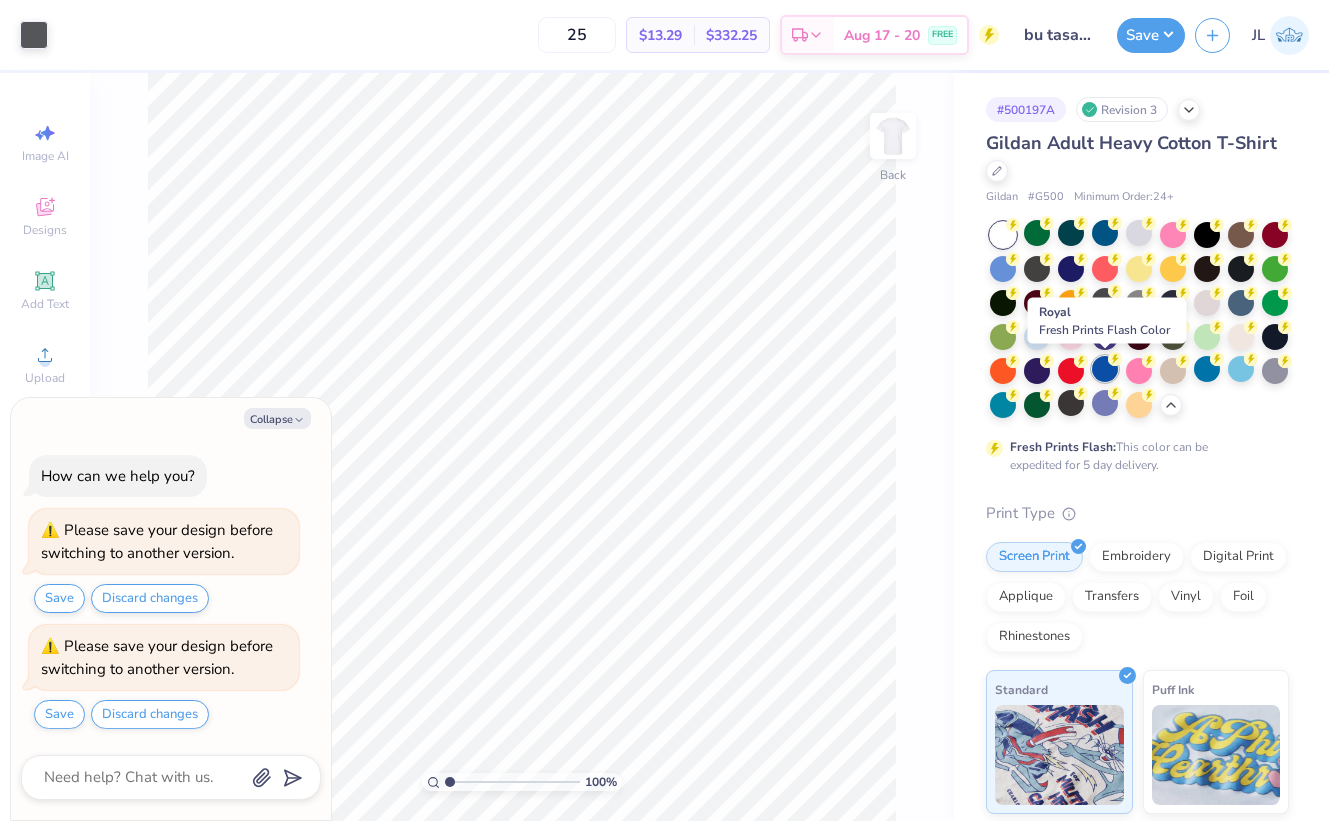 click at bounding box center [1105, 369] 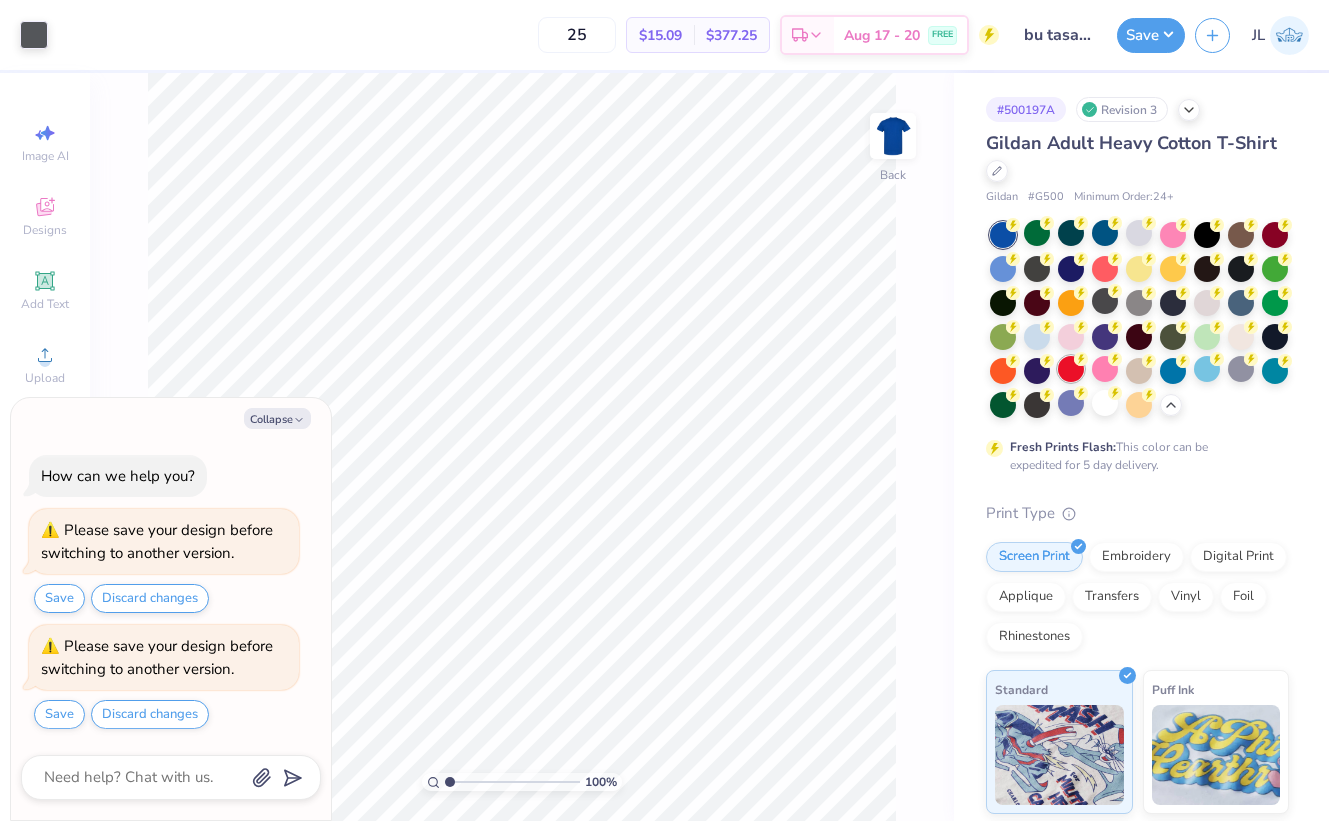 click at bounding box center (1071, 369) 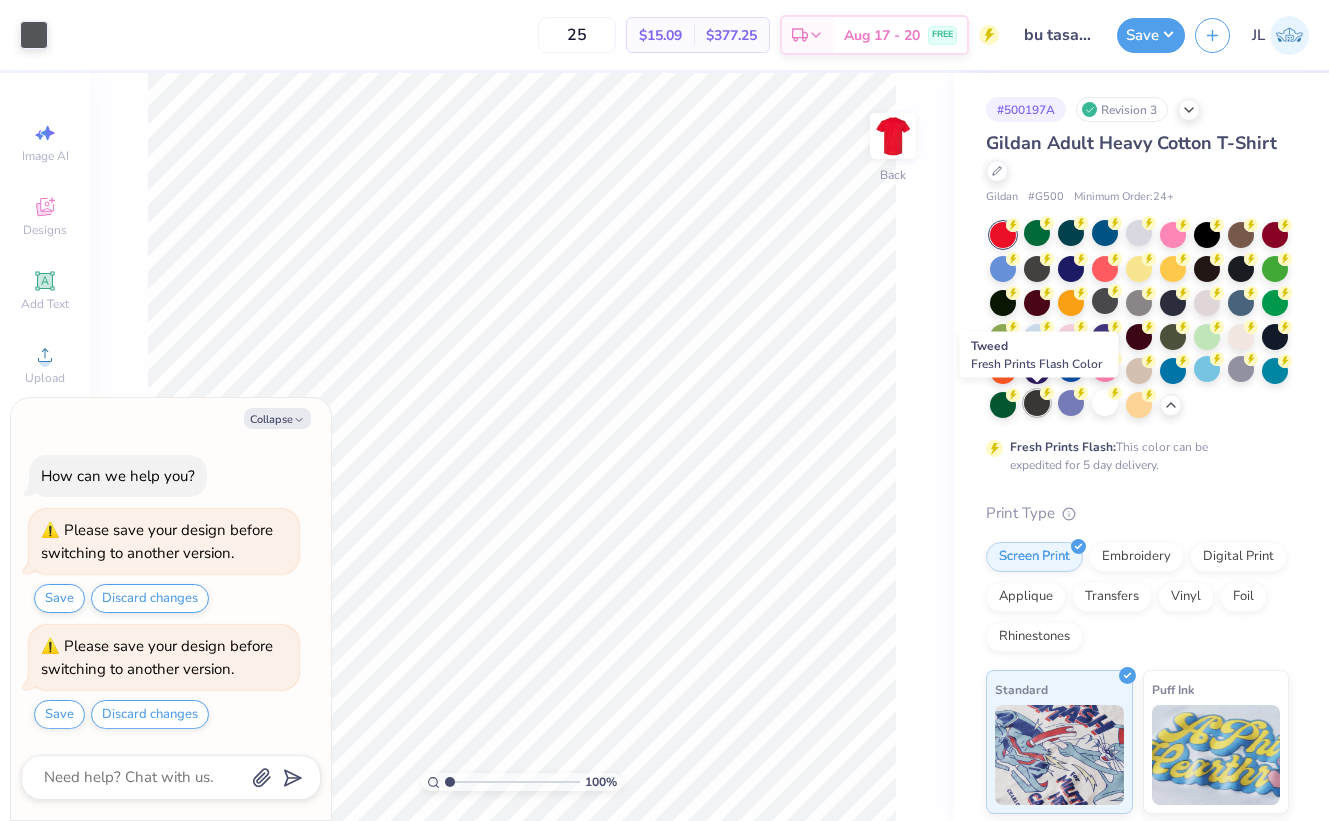 click at bounding box center (1037, 403) 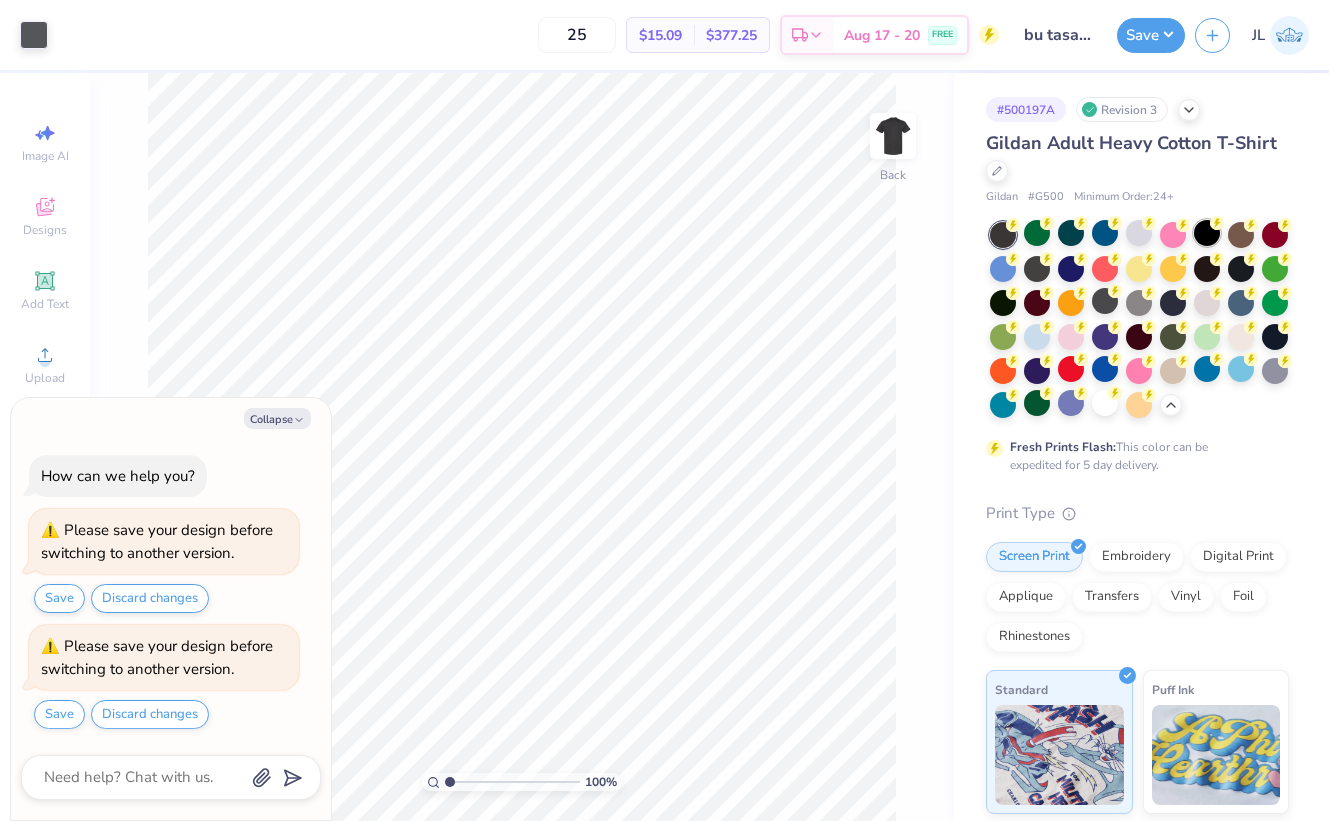 click at bounding box center (1207, 233) 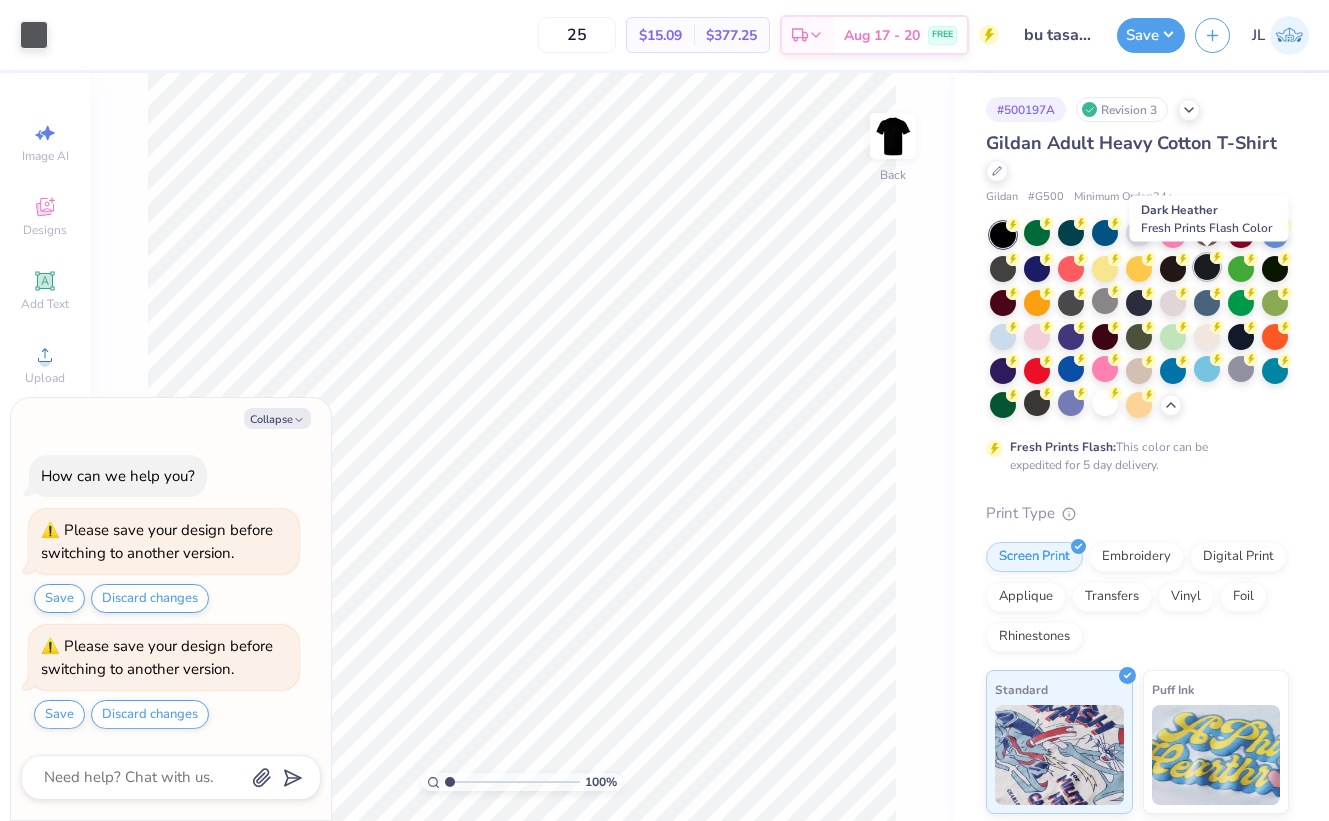 click at bounding box center [1207, 267] 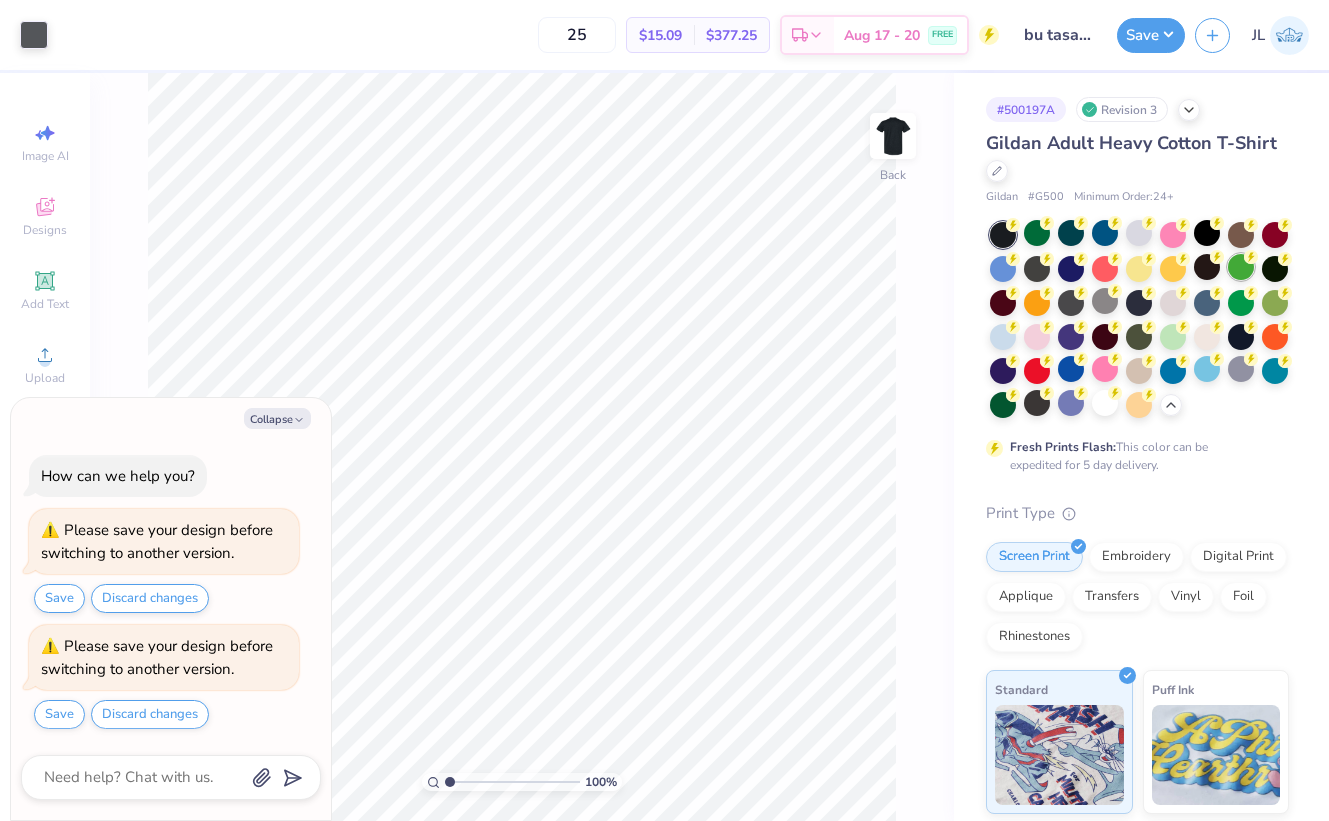 click at bounding box center [1241, 267] 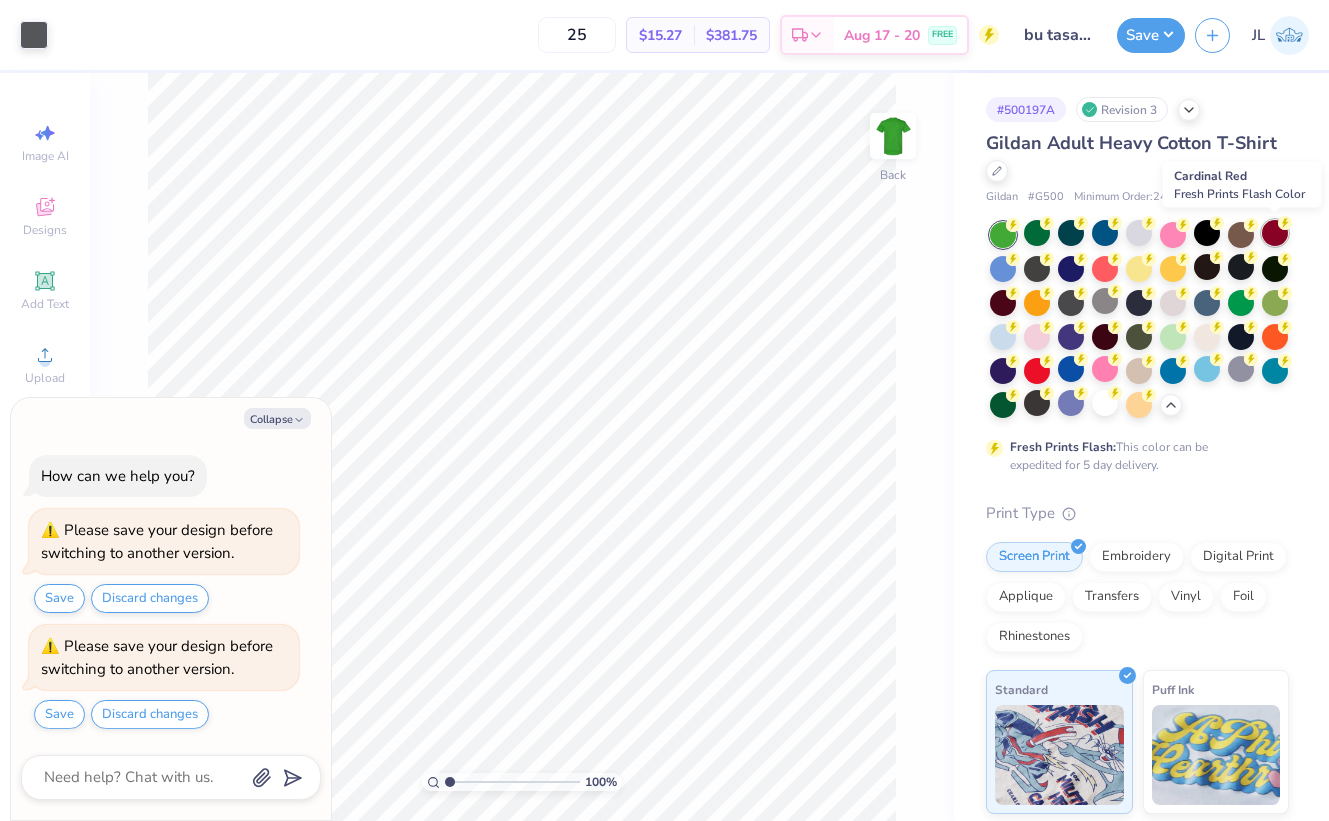 click at bounding box center [1275, 233] 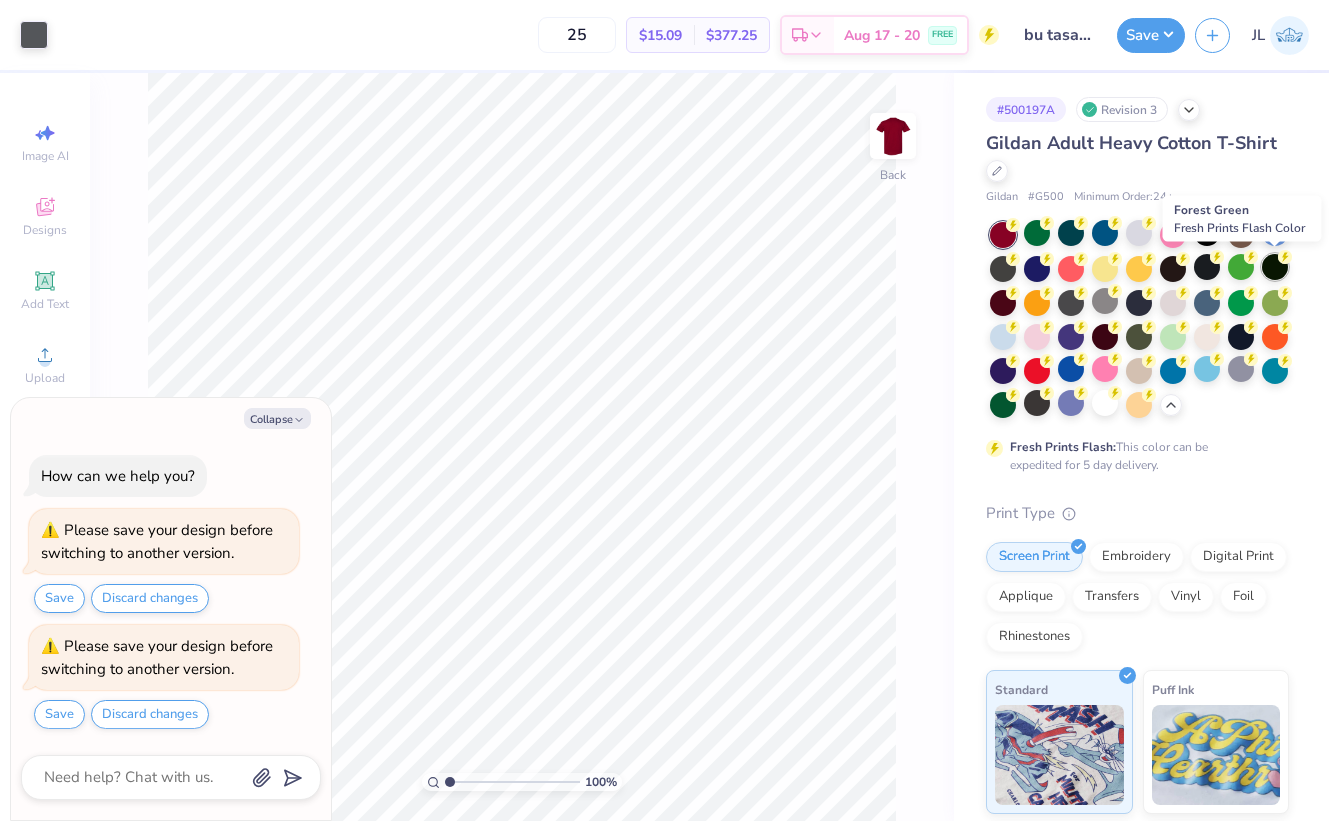 click at bounding box center [1275, 267] 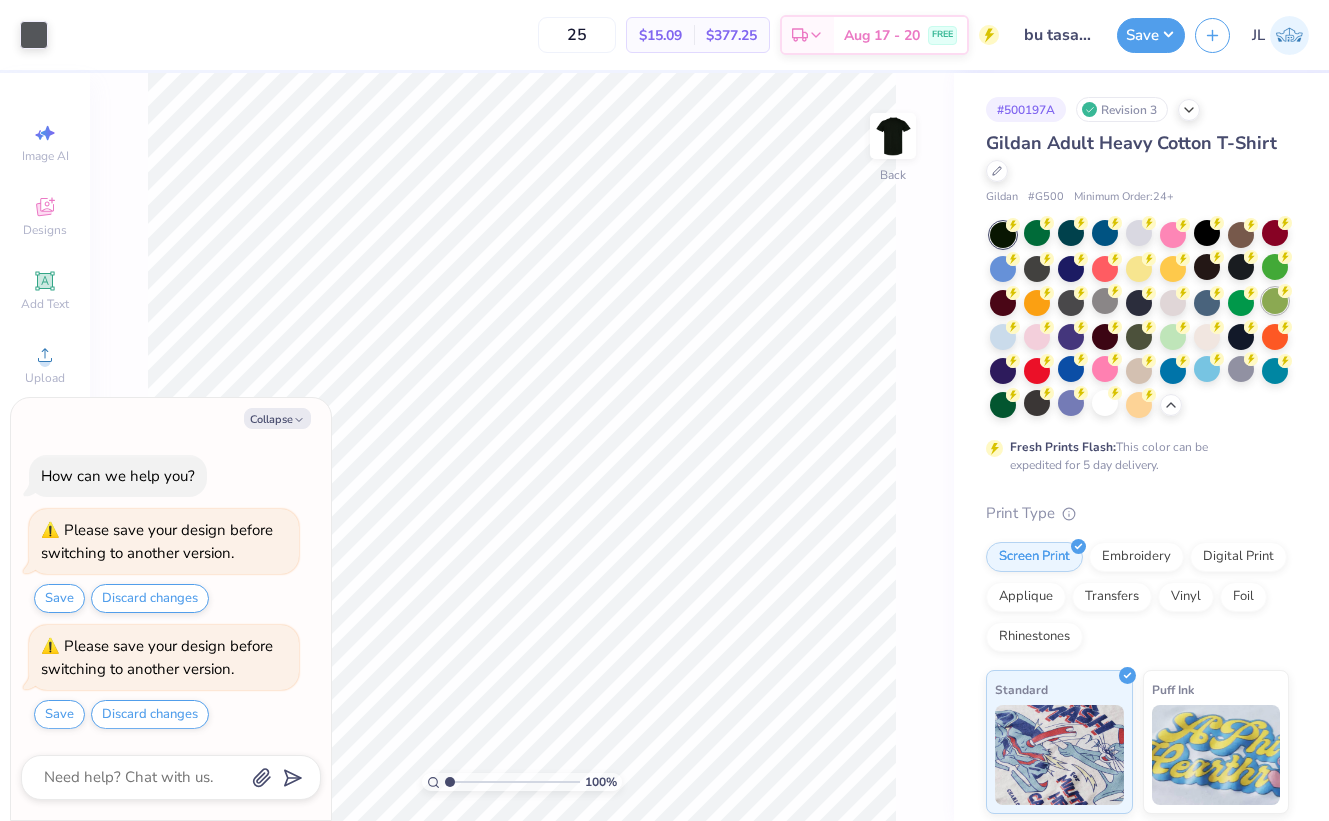 click at bounding box center (1275, 301) 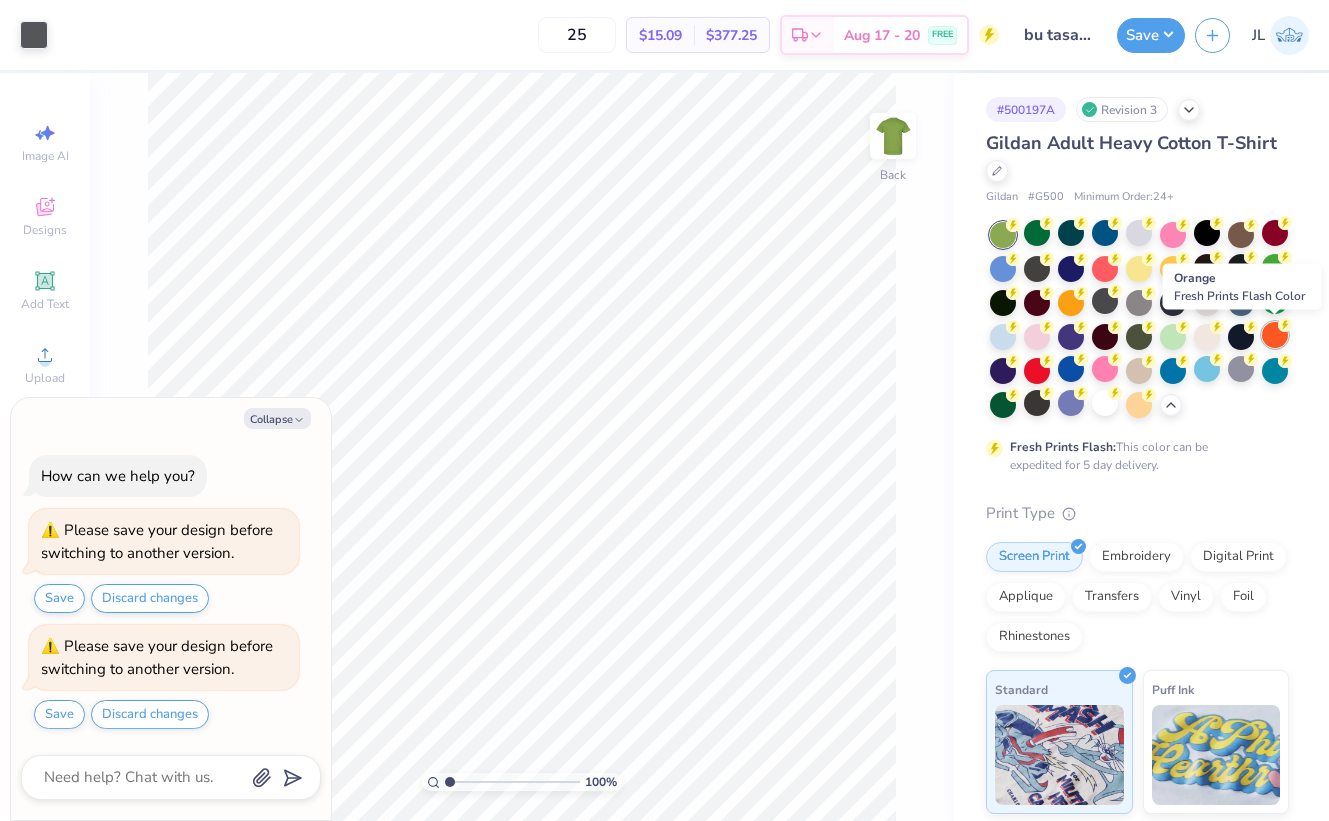 click at bounding box center [1275, 335] 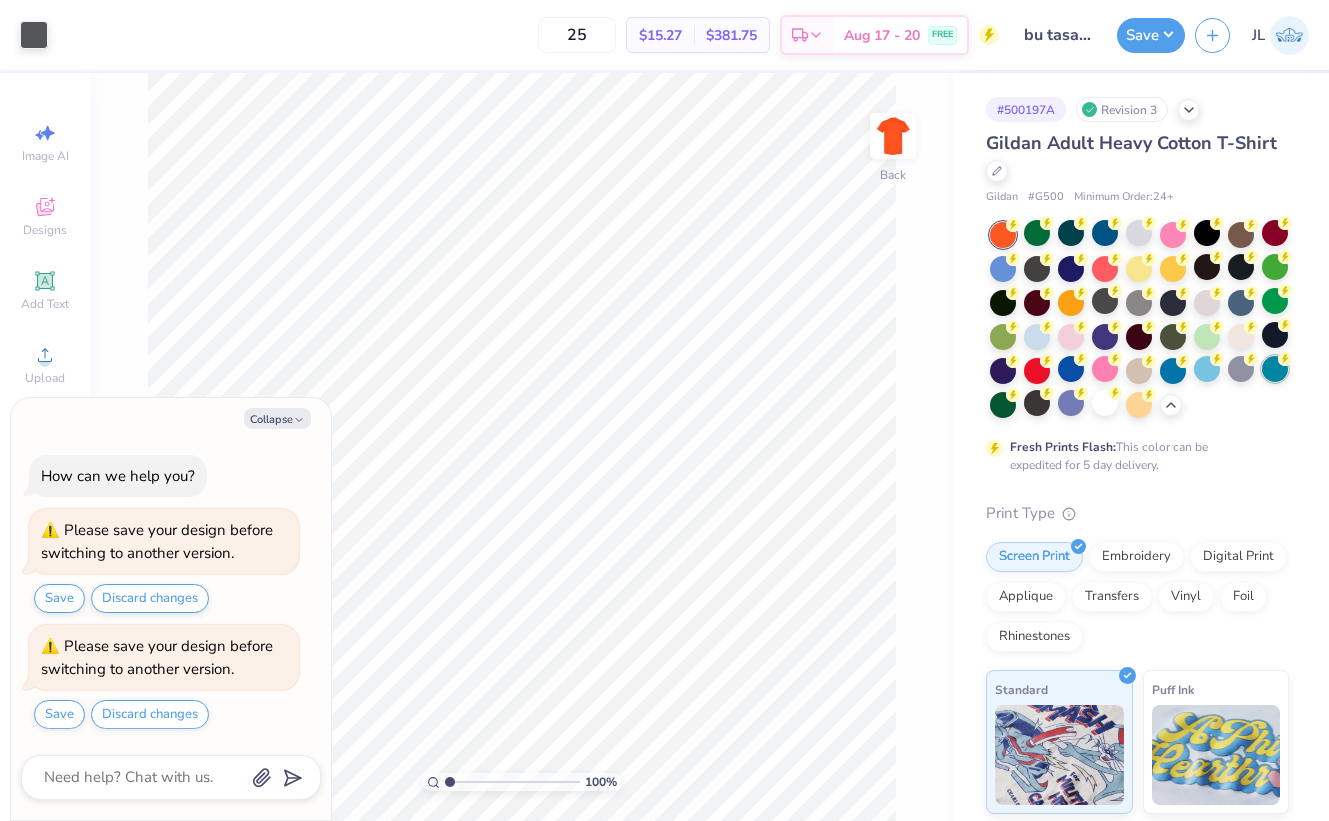 click at bounding box center (1275, 369) 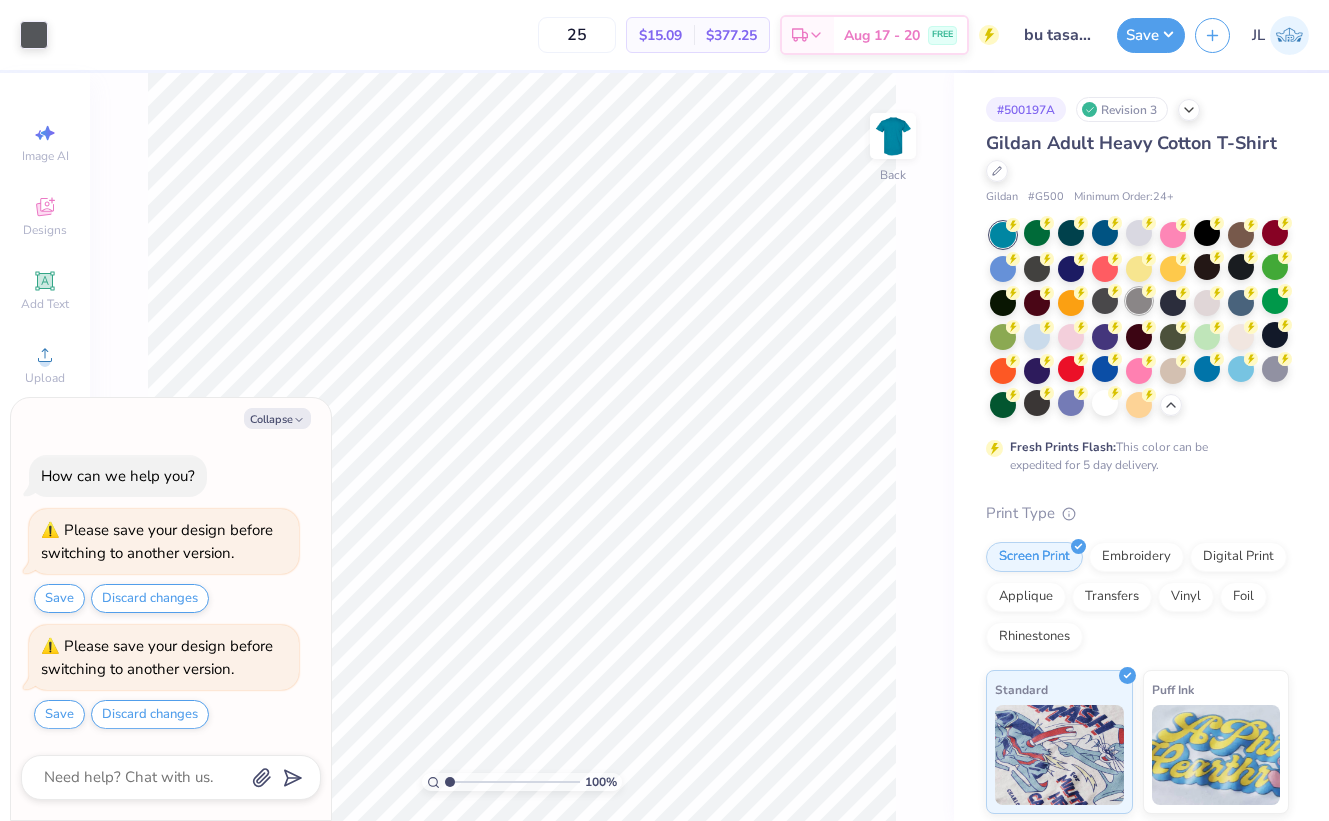 click at bounding box center [1139, 301] 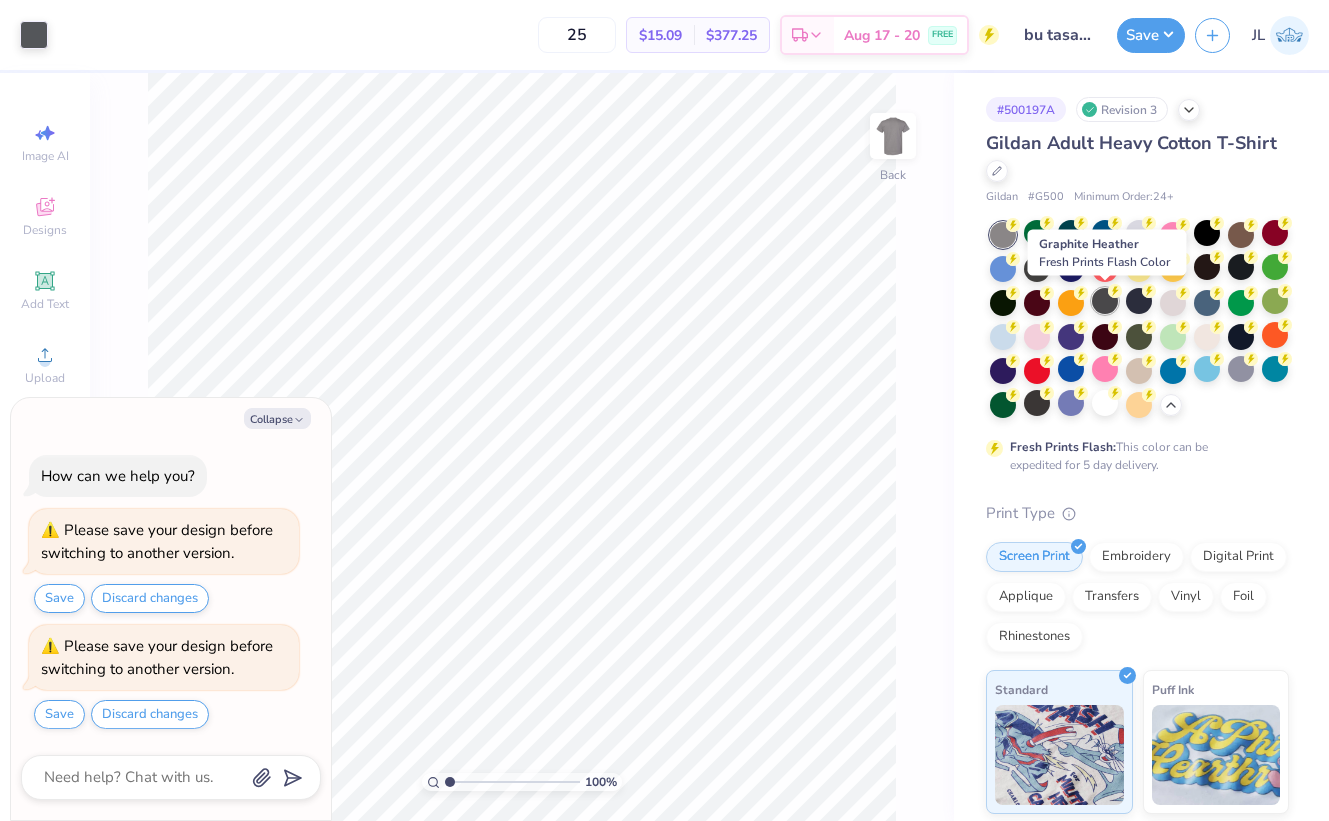 click at bounding box center [1105, 301] 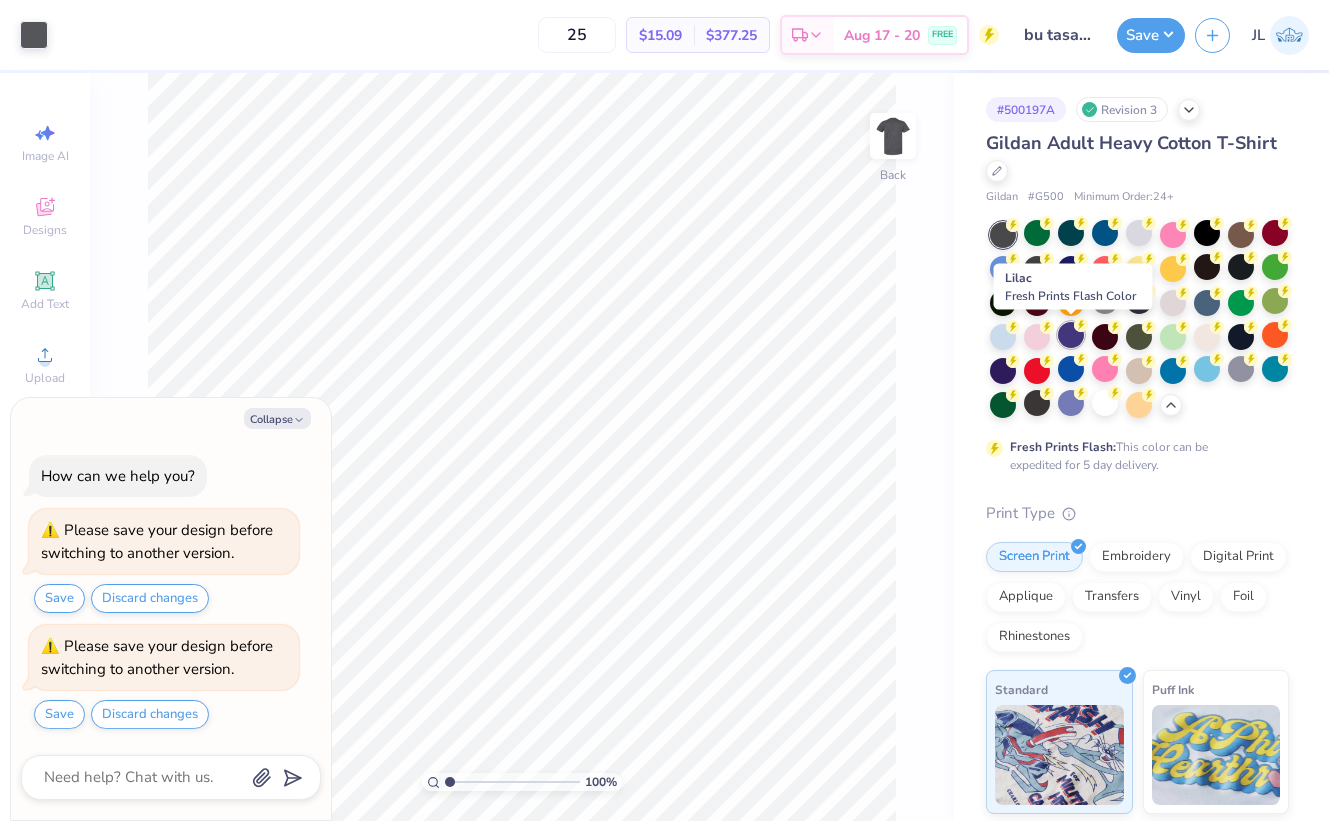 click at bounding box center [1071, 335] 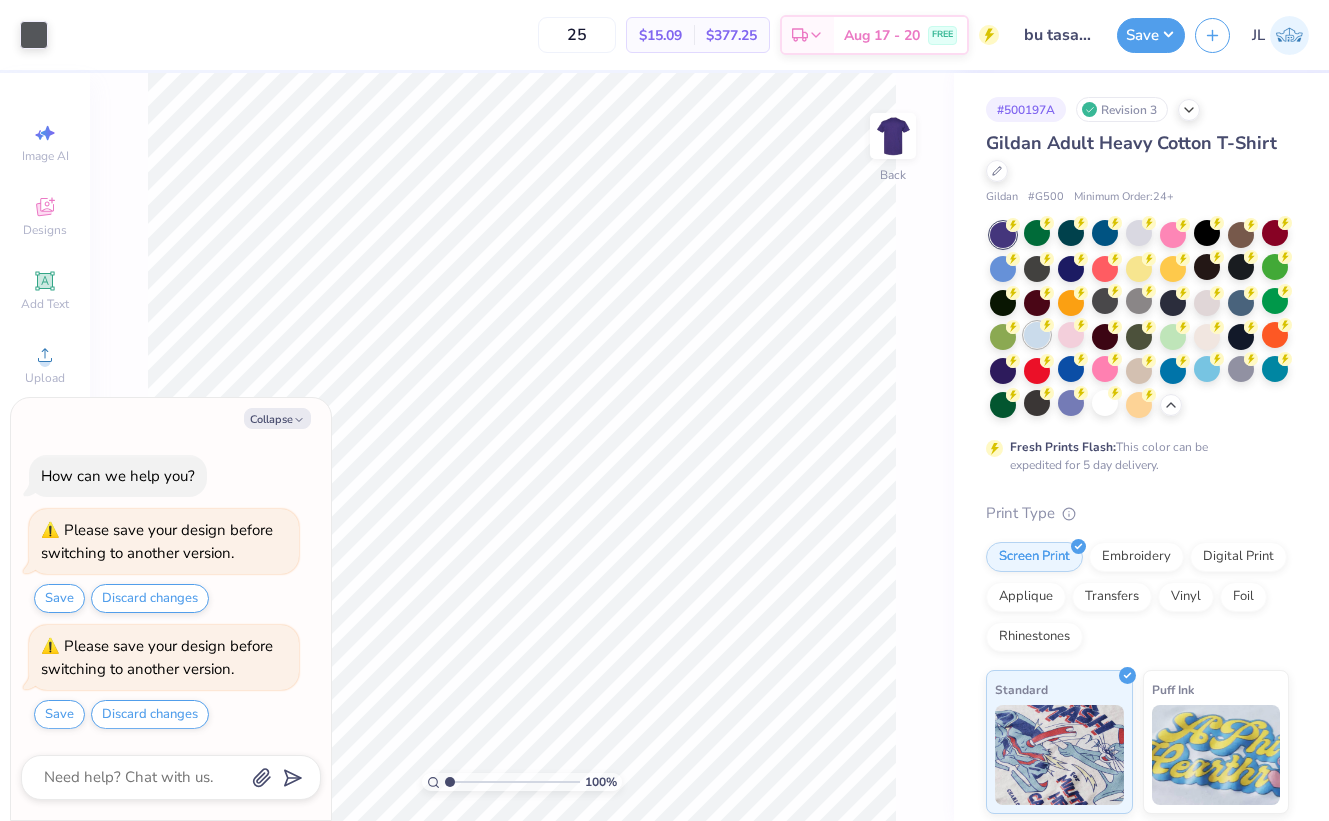 click at bounding box center [1037, 335] 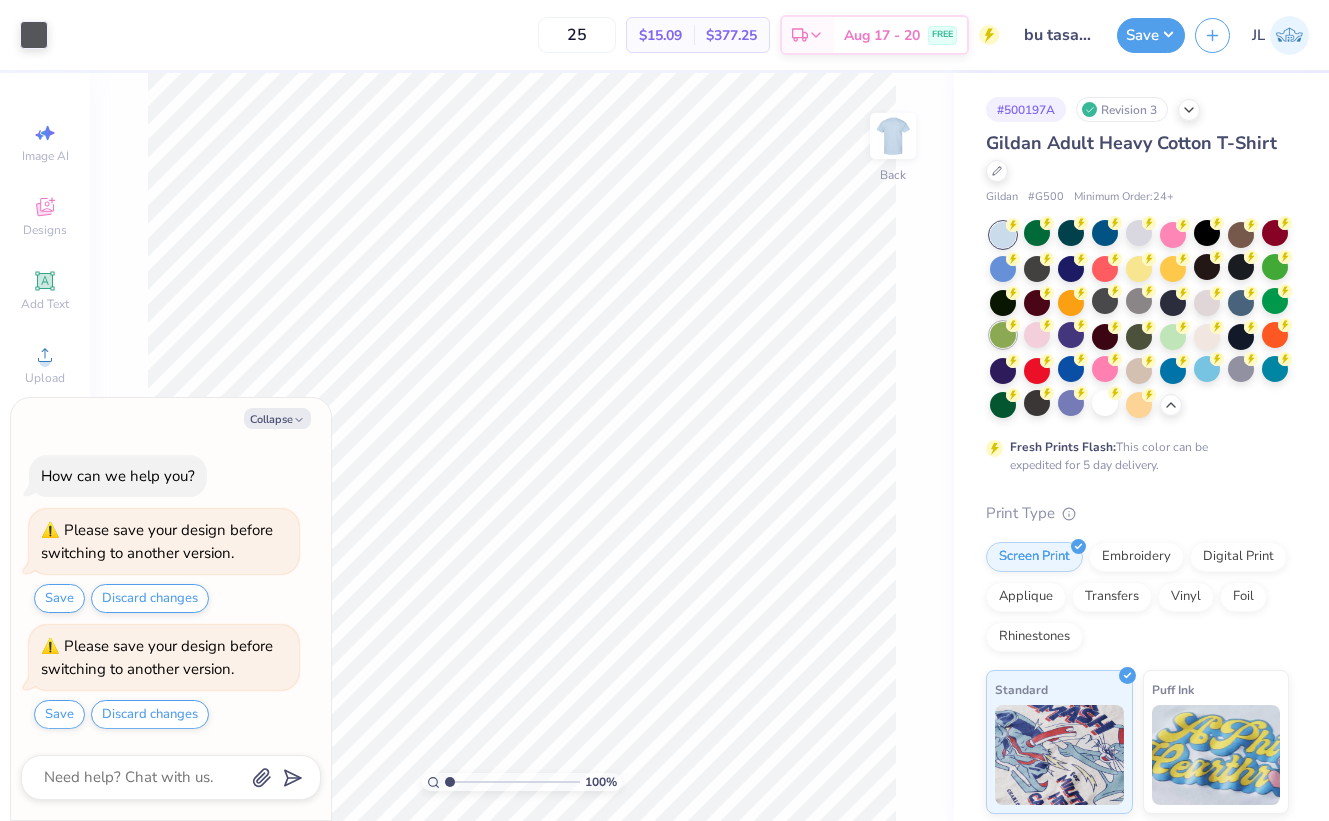 click at bounding box center [1003, 335] 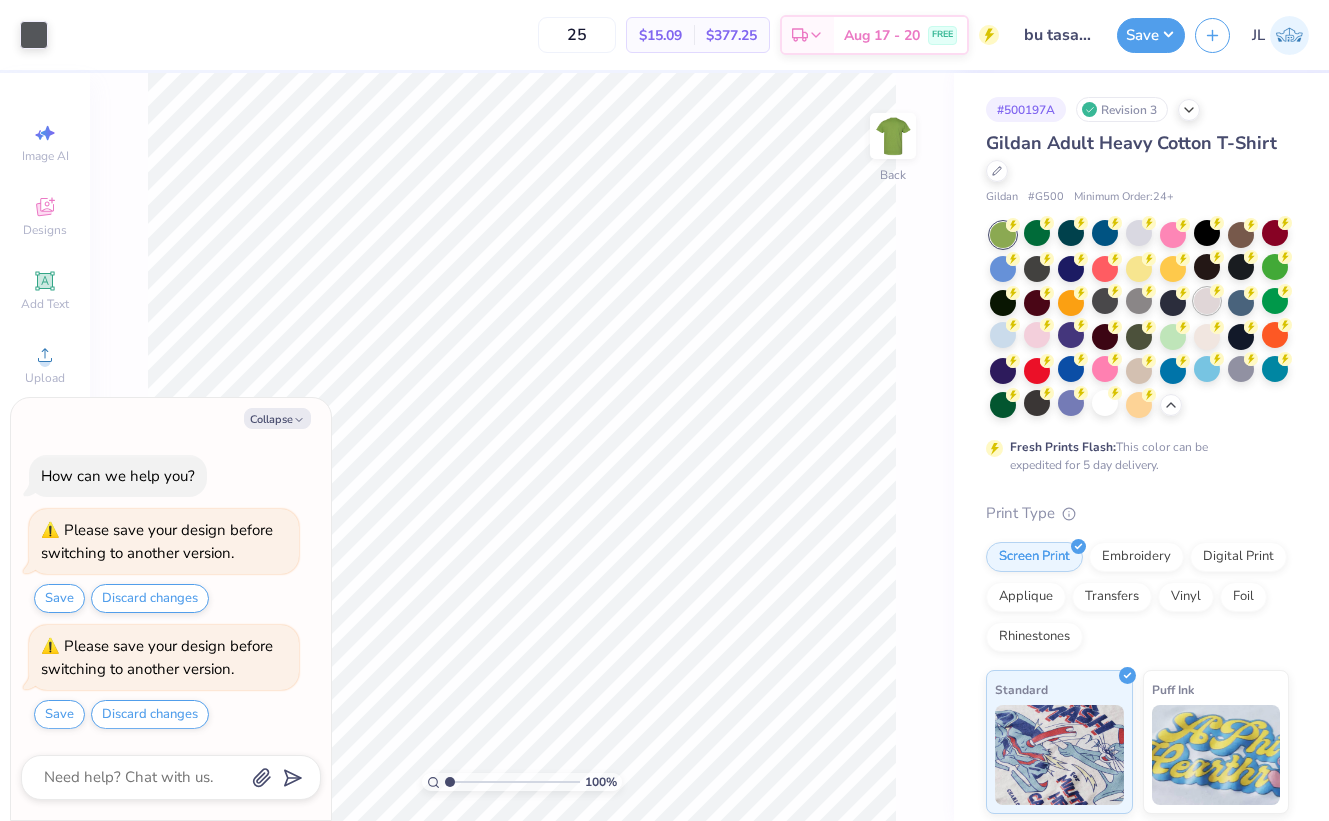 click at bounding box center (1207, 301) 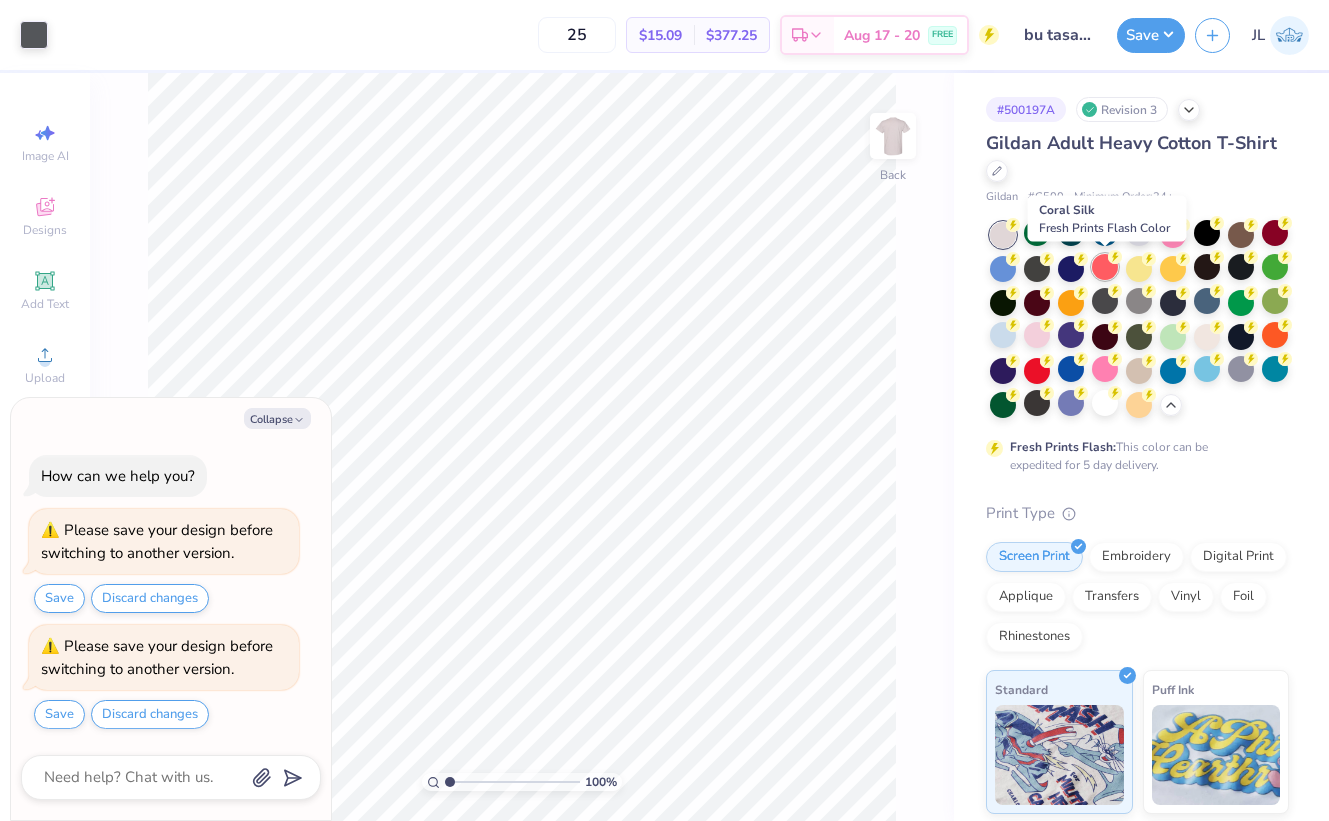 click at bounding box center (1105, 267) 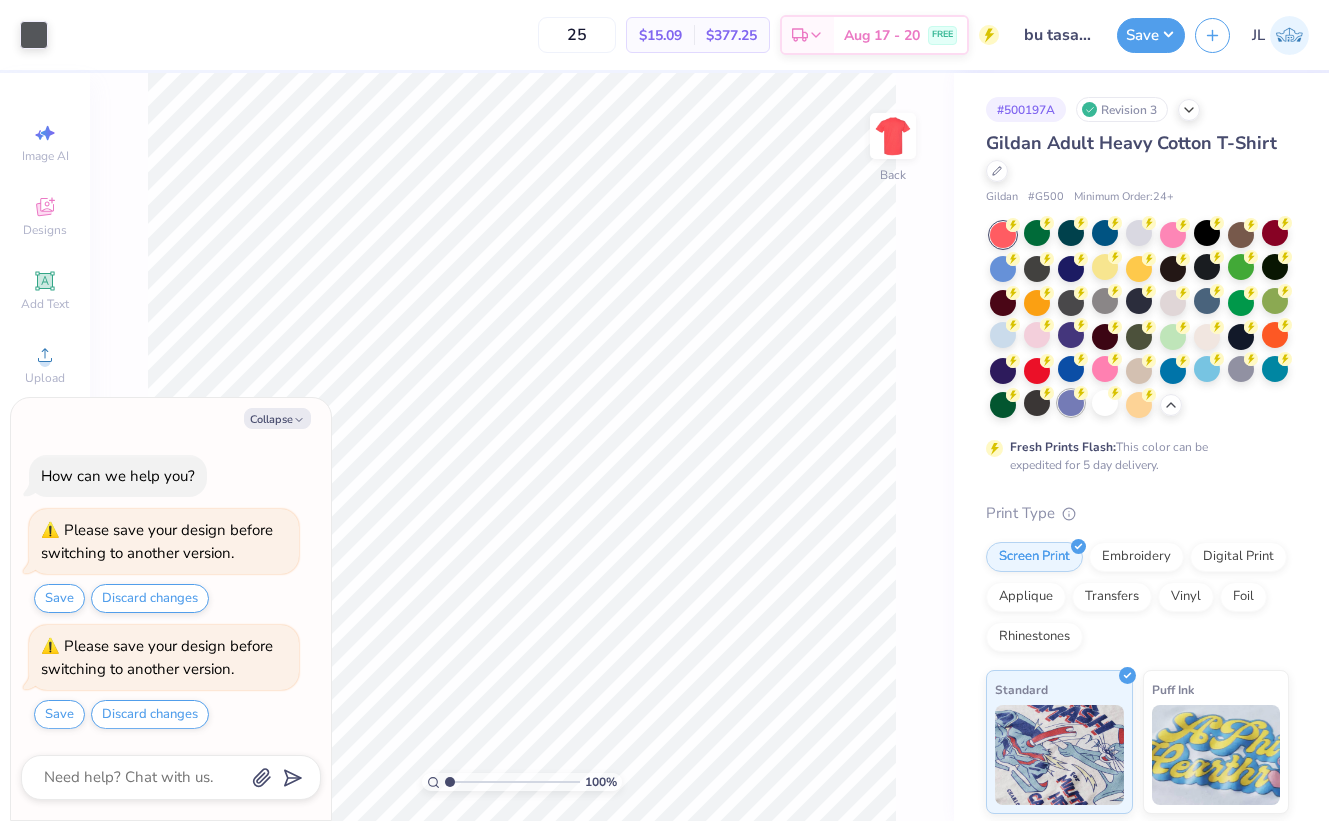 click at bounding box center (1071, 403) 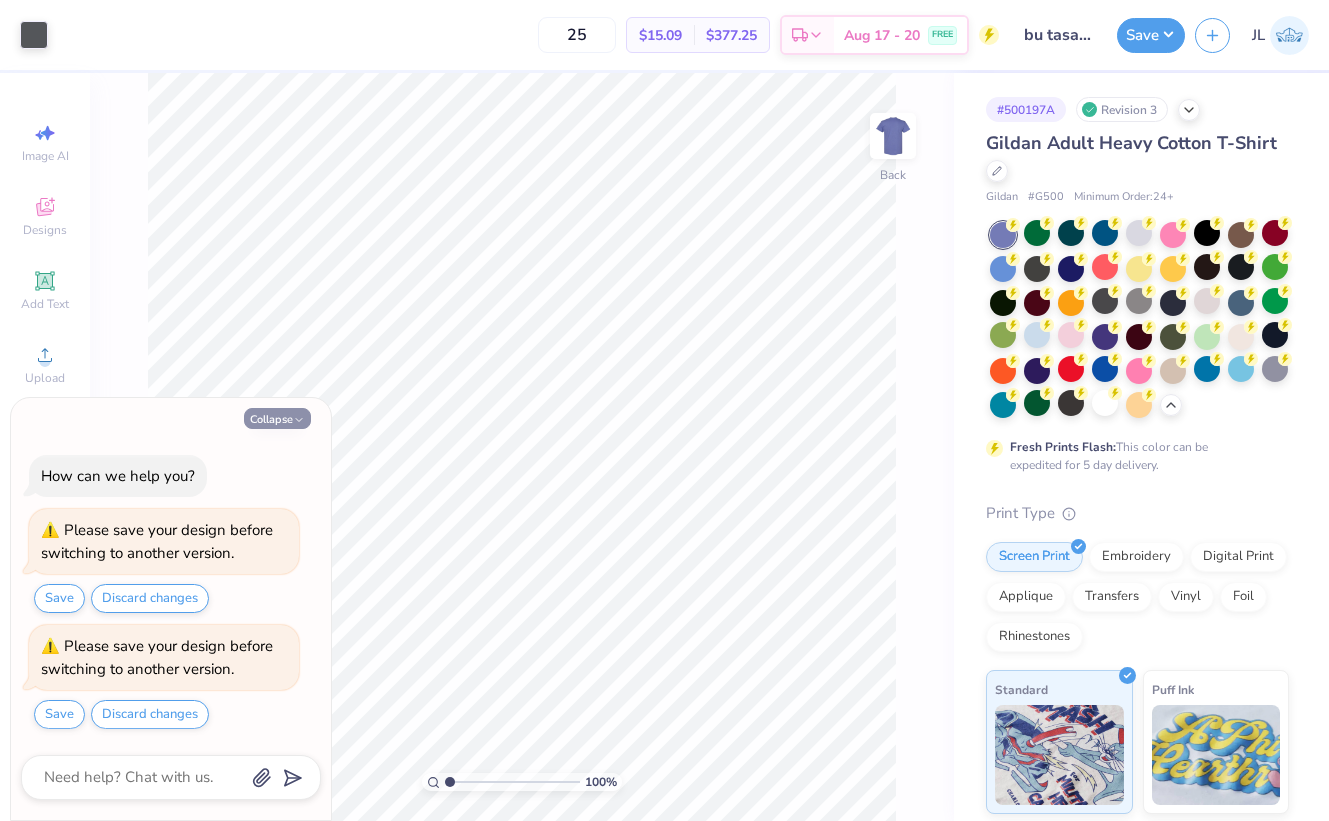 click on "Collapse" at bounding box center (277, 418) 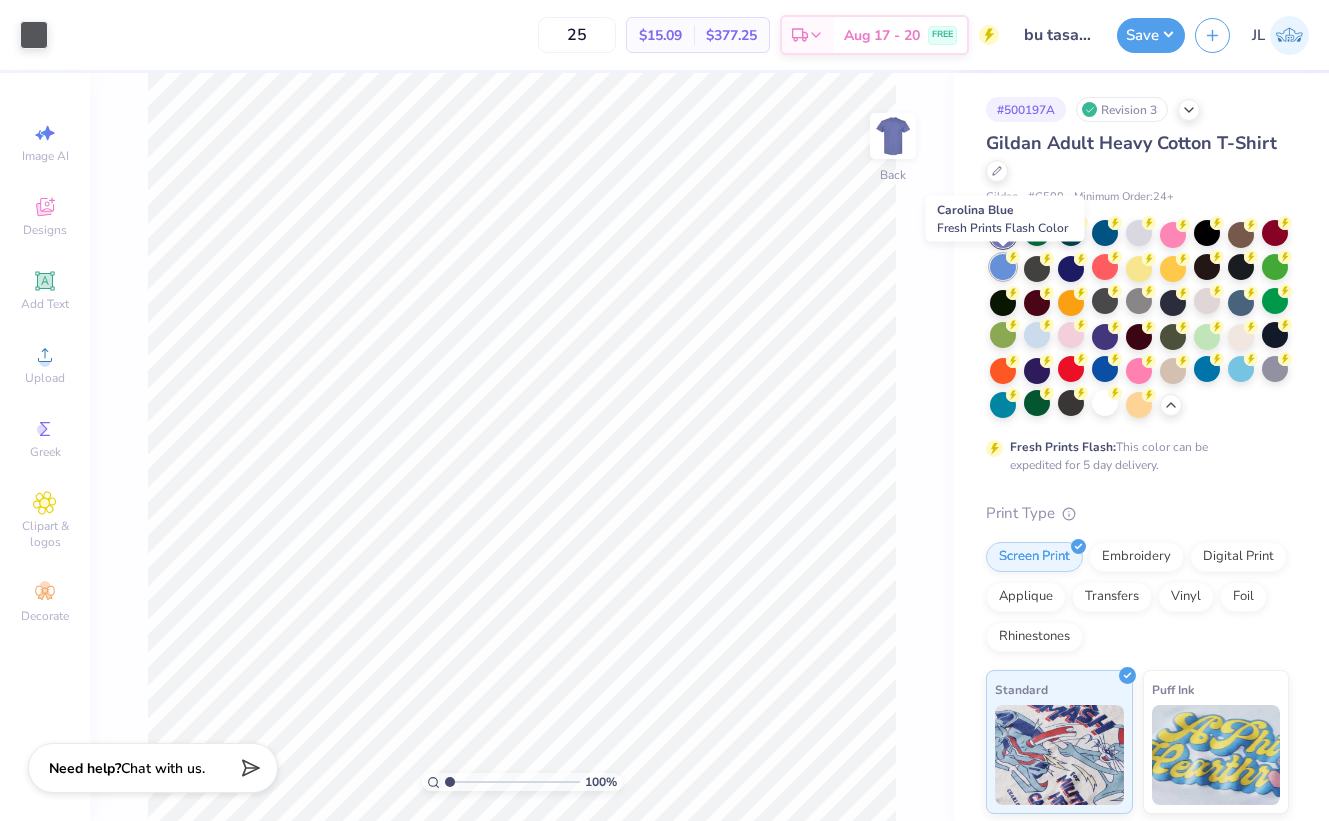 click at bounding box center [1003, 267] 